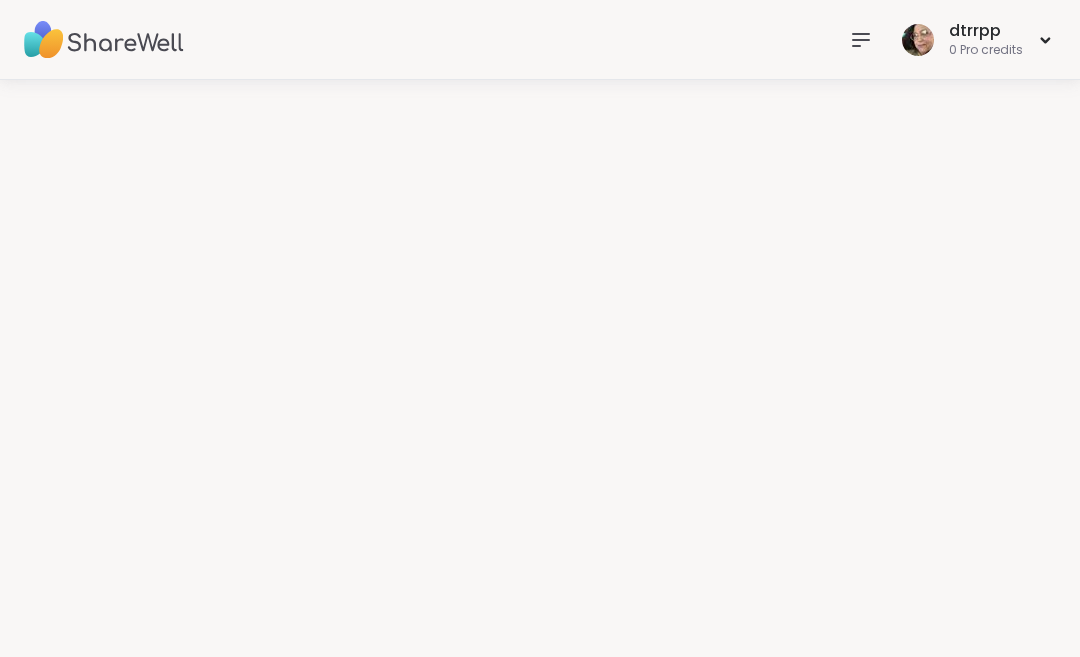 scroll, scrollTop: 0, scrollLeft: 0, axis: both 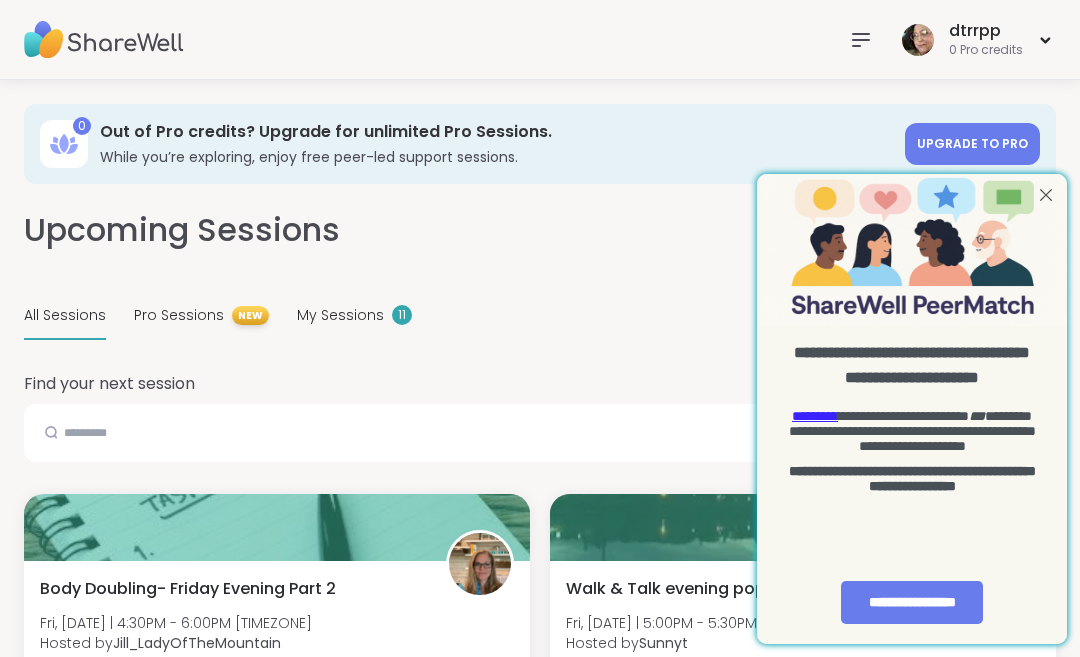 click at bounding box center [1046, 195] 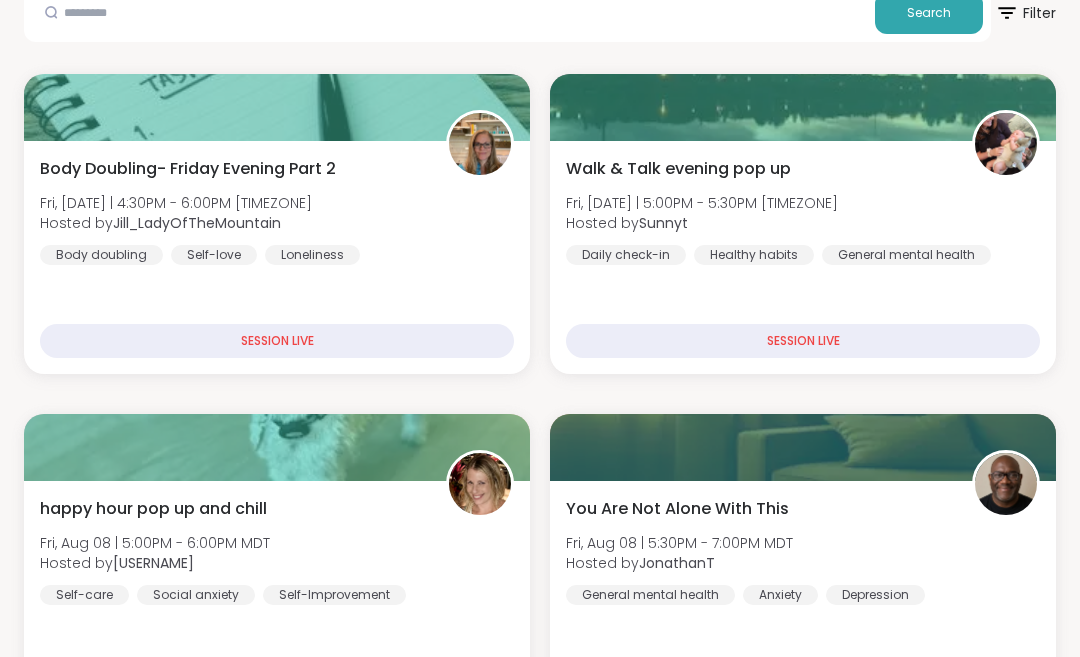 scroll, scrollTop: 422, scrollLeft: 0, axis: vertical 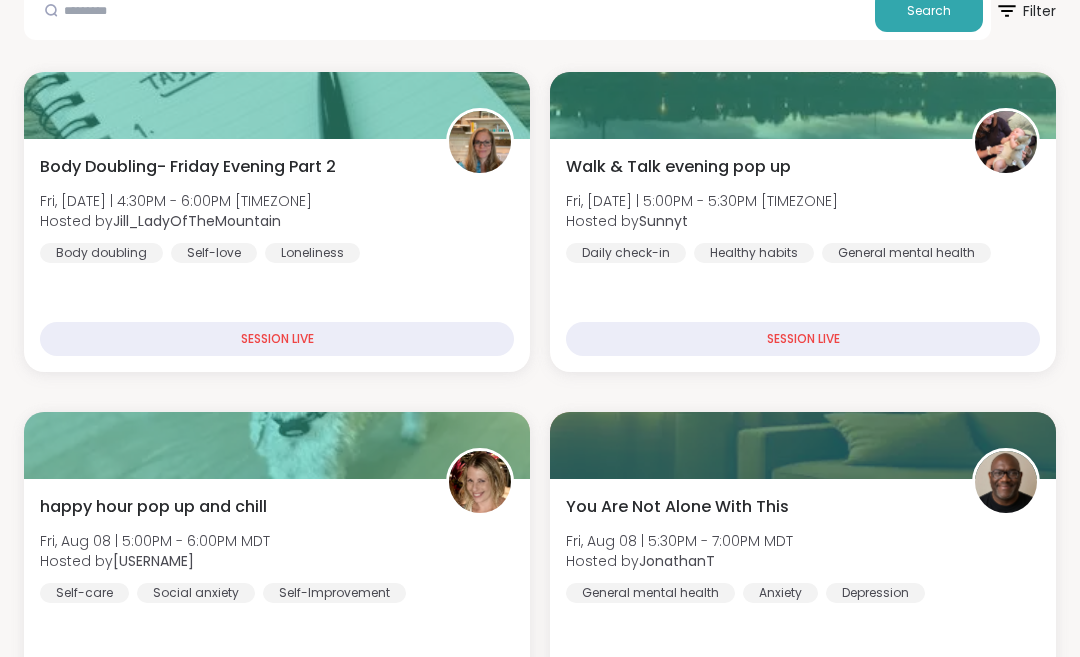 click on "You Are Not Alone With This Fri, [DATE] | 5:30PM - 7:00PM [TIMEZONE] Hosted by [USERNAME] General mental health Anxiety Depression" at bounding box center [803, 549] 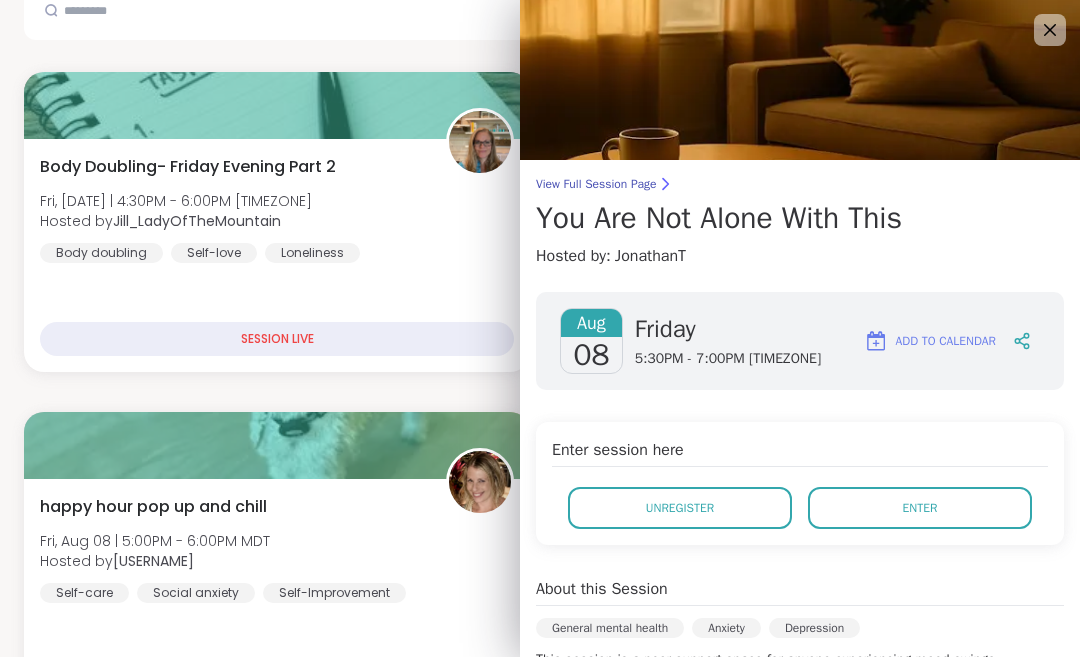 click on "Enter" at bounding box center (920, 508) 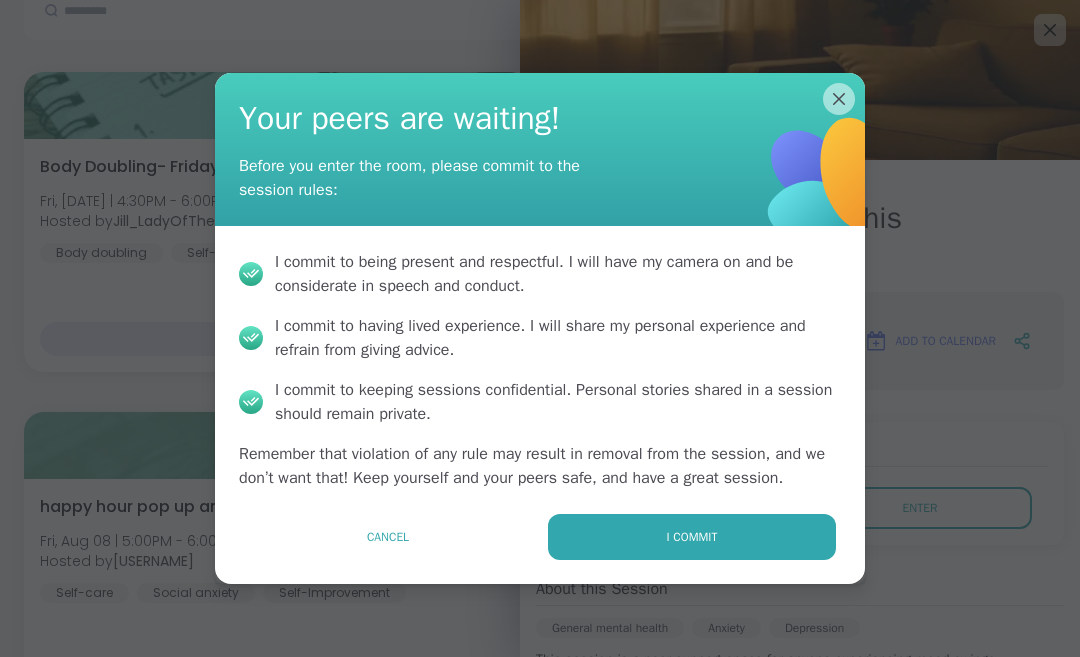 click on "I commit" at bounding box center (692, 537) 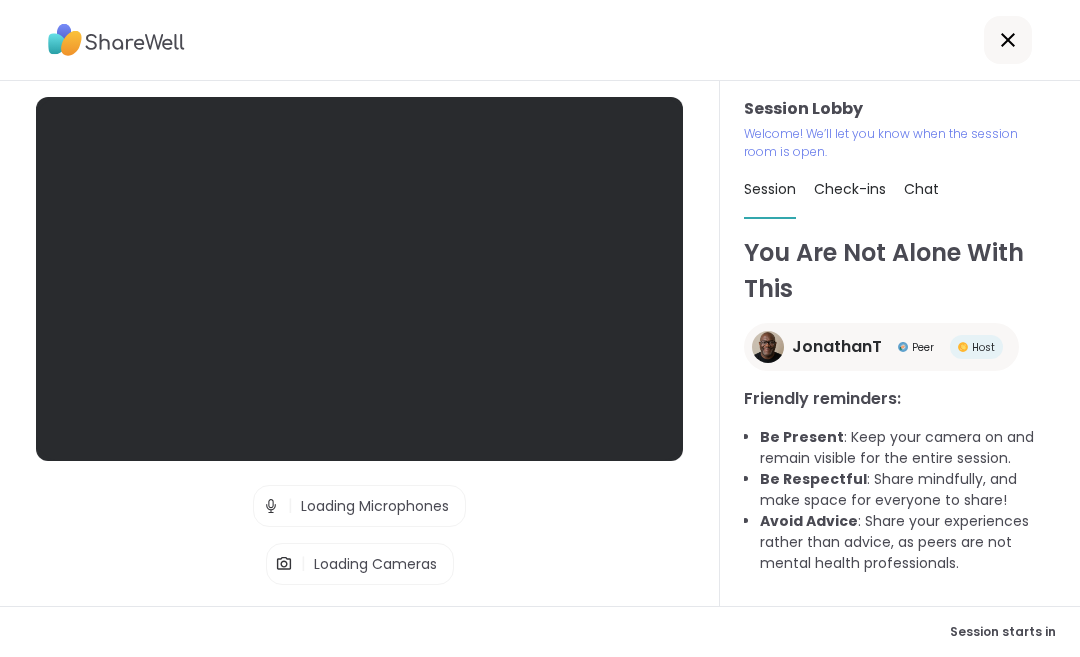 scroll, scrollTop: 98, scrollLeft: 0, axis: vertical 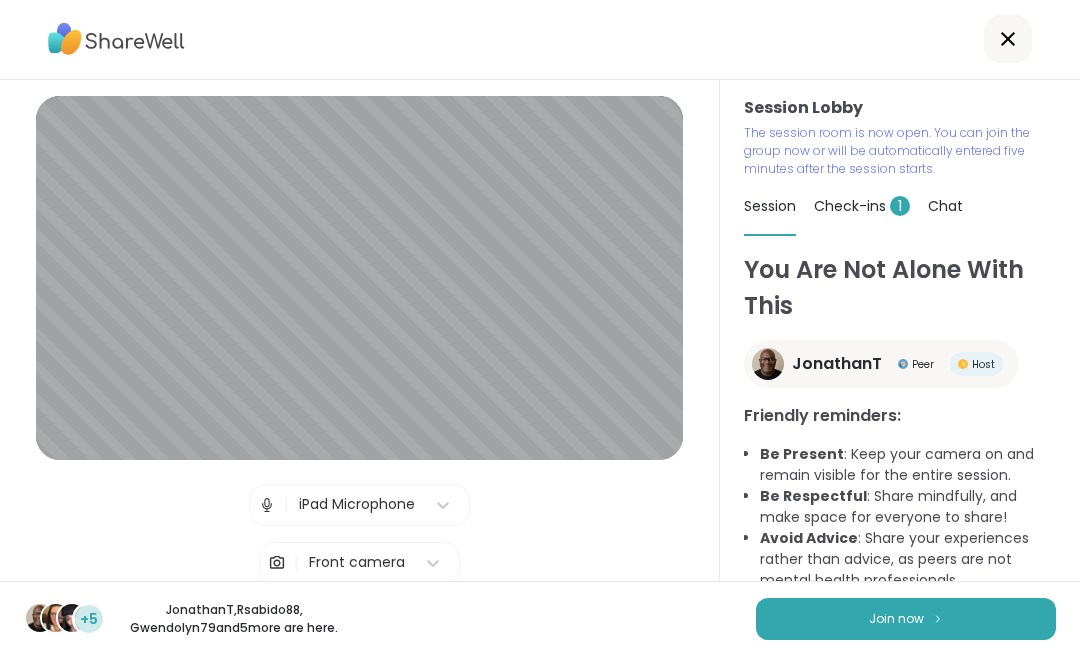 click on "Join now" at bounding box center (906, 620) 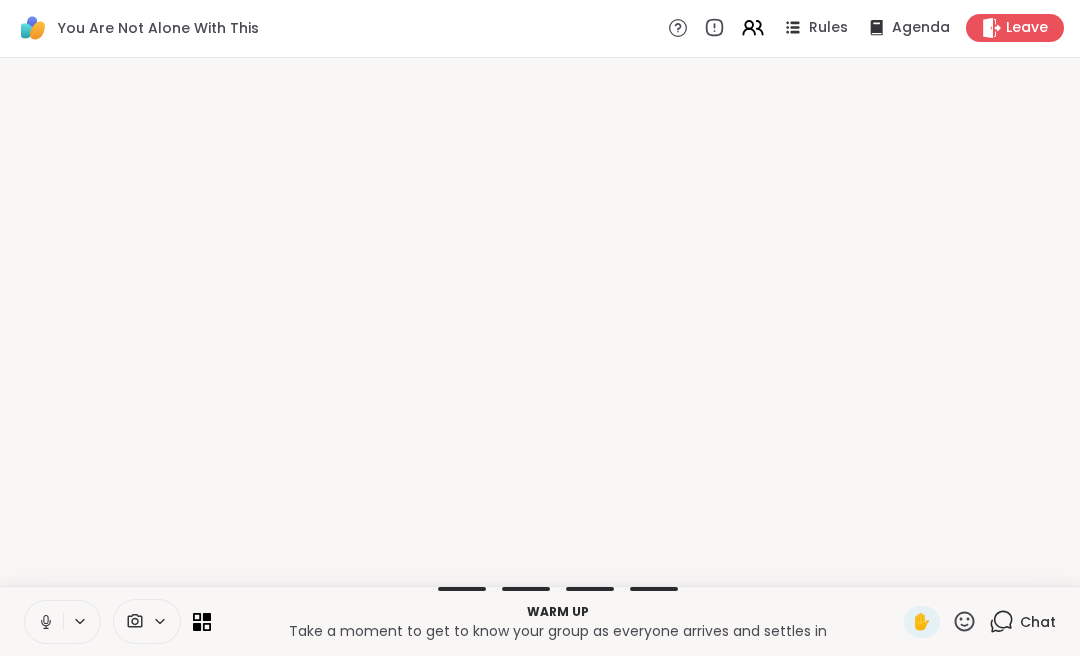 scroll, scrollTop: 0, scrollLeft: 0, axis: both 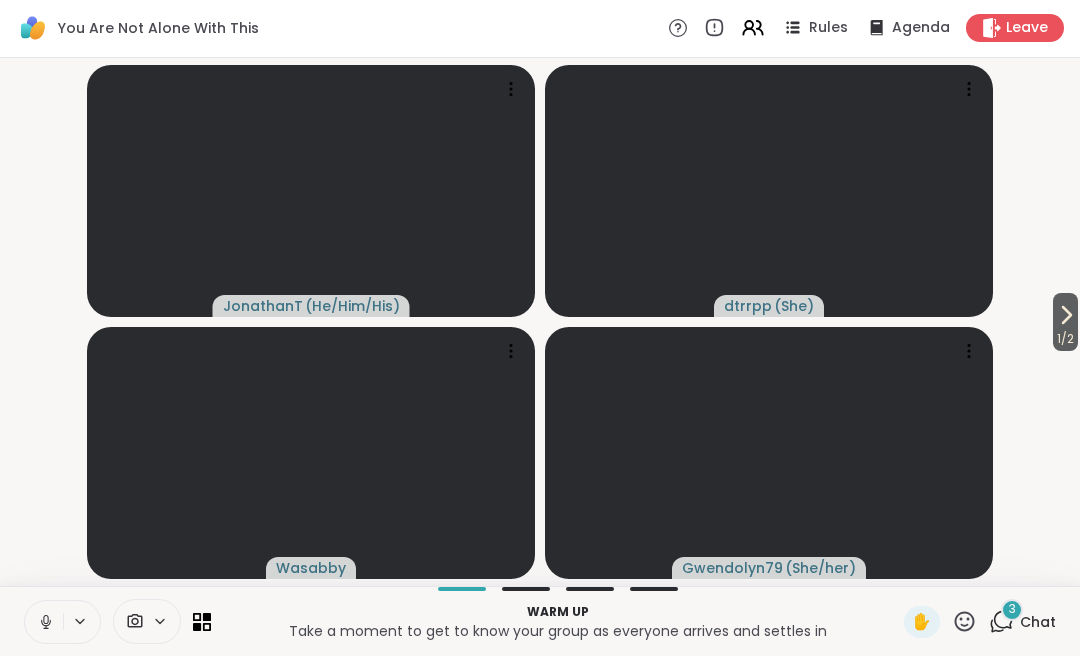 click on "3" at bounding box center [1012, 611] 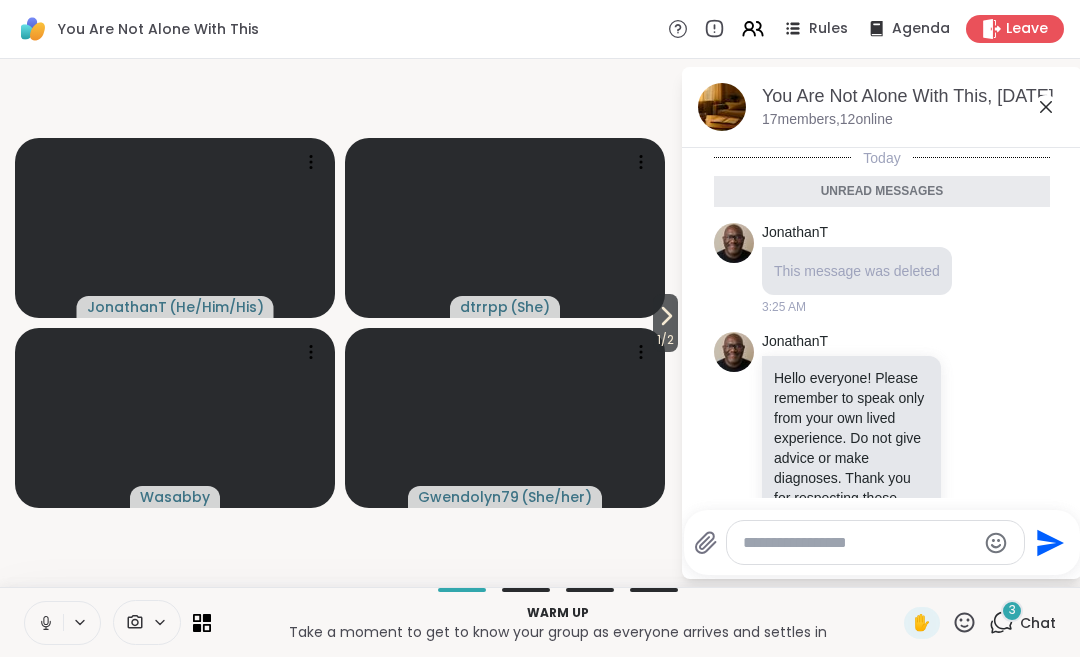scroll, scrollTop: 1207, scrollLeft: 0, axis: vertical 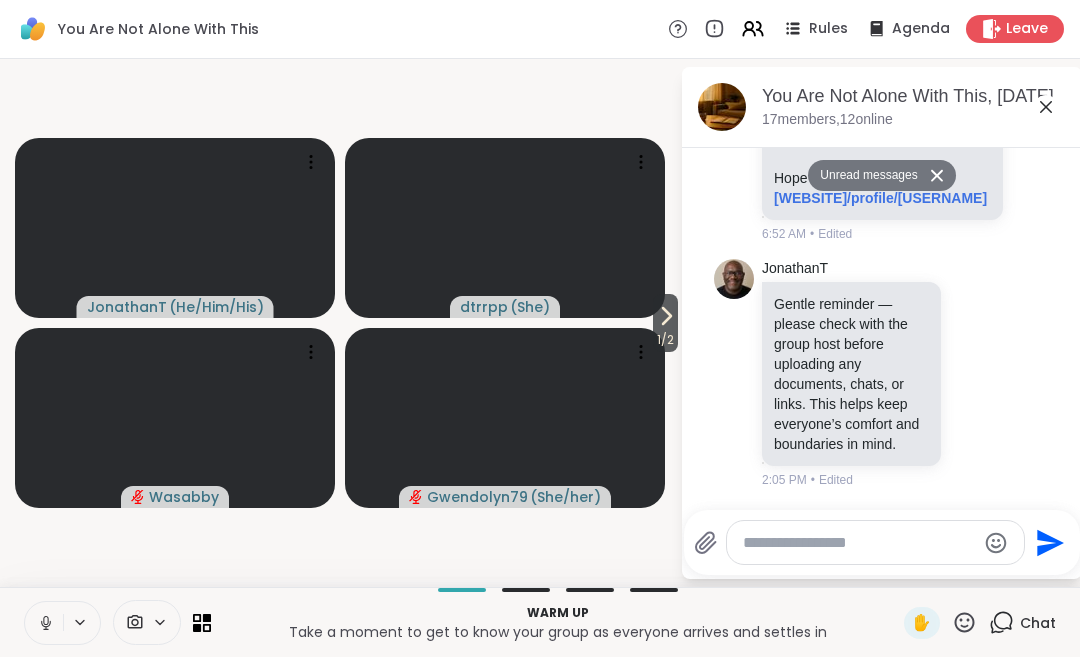 click at bounding box center (44, 623) 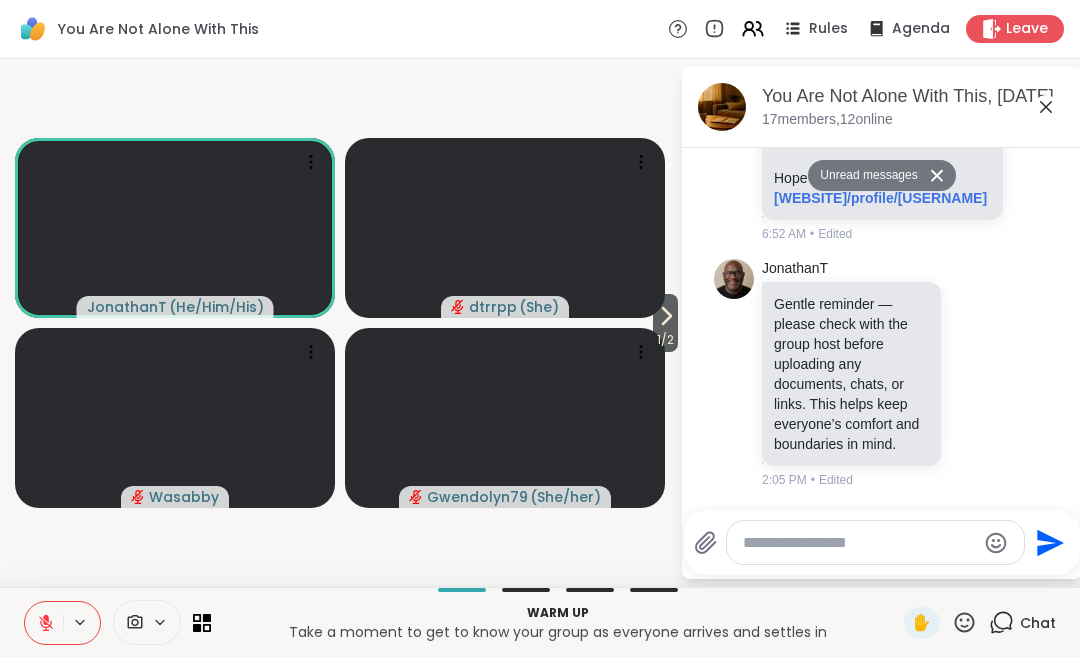 click on "1  /  2" at bounding box center (665, 340) 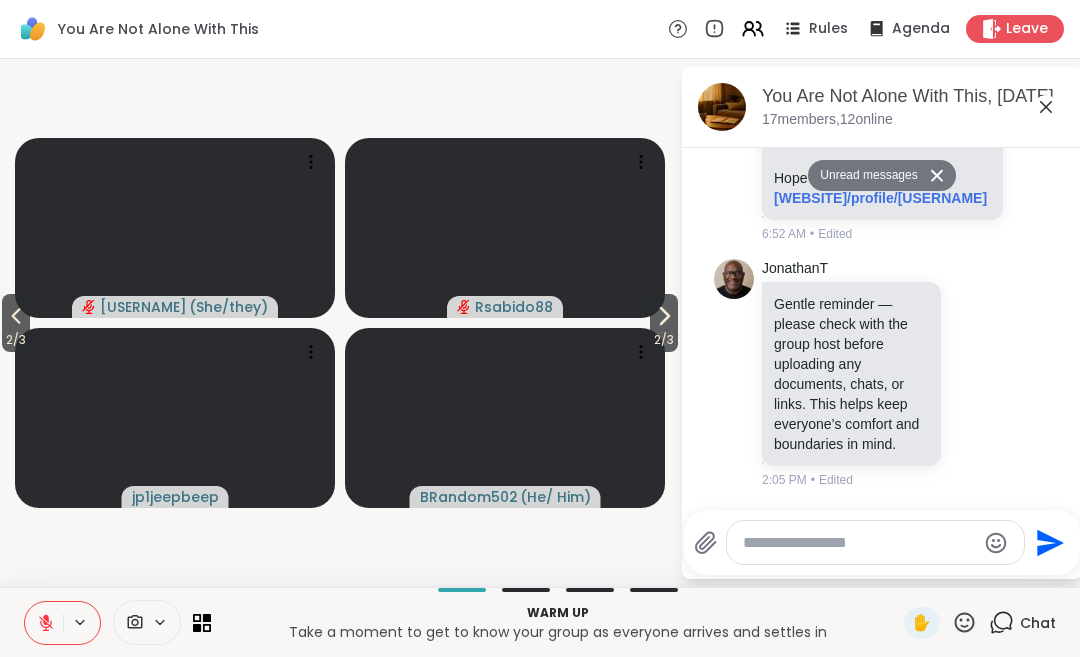 click on "2  /  3" at bounding box center [664, 340] 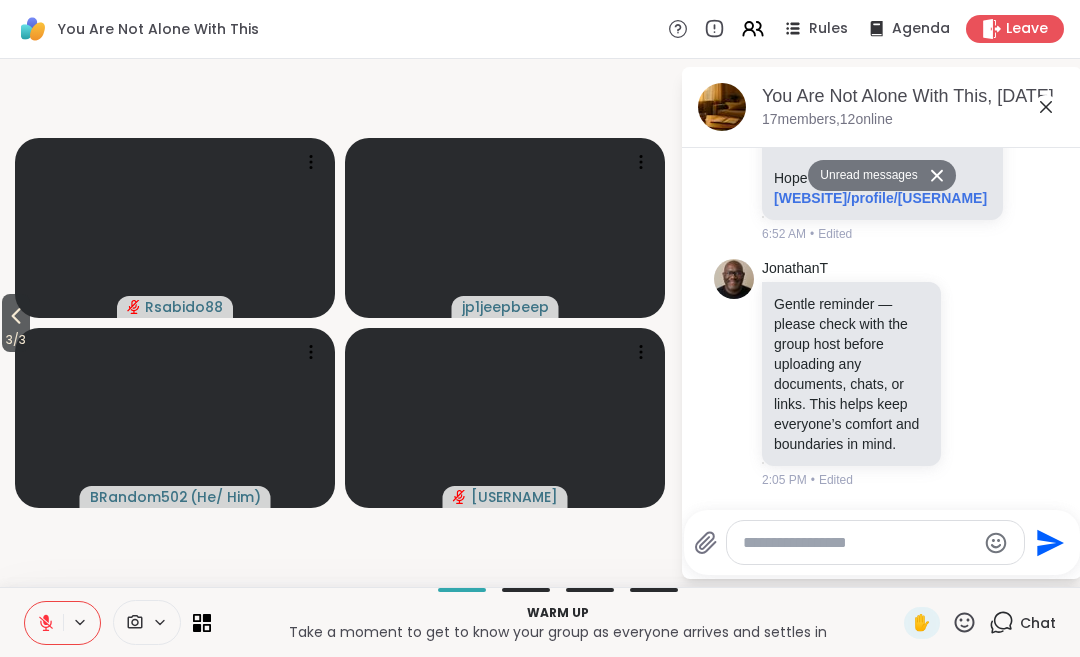 click on "3  /  3" at bounding box center [16, 340] 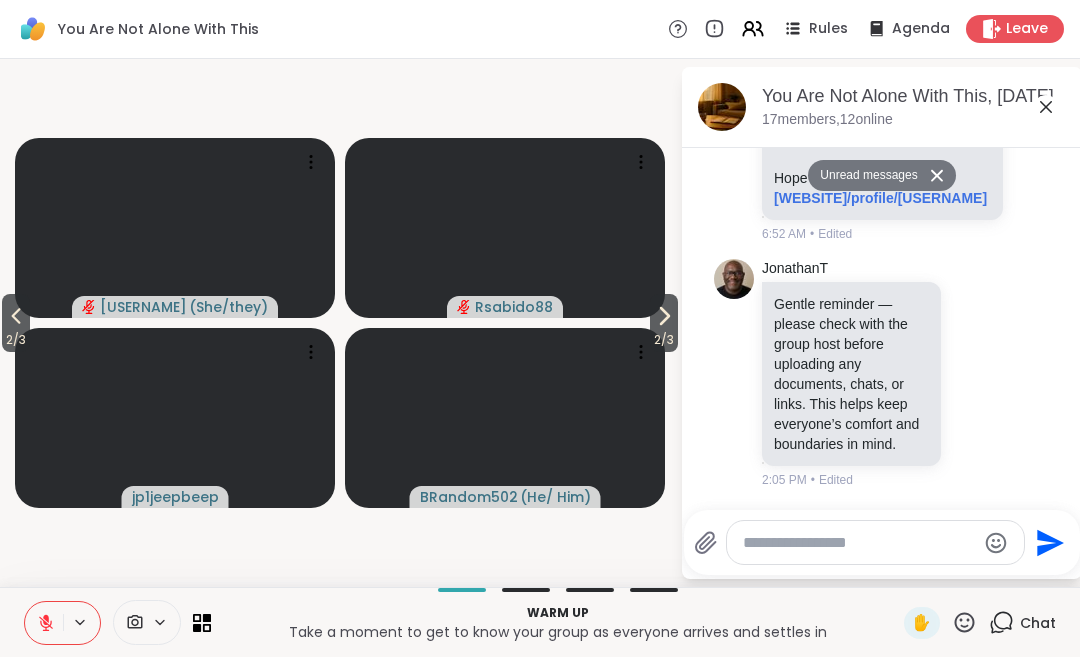 click on "2  /  3" at bounding box center [16, 323] 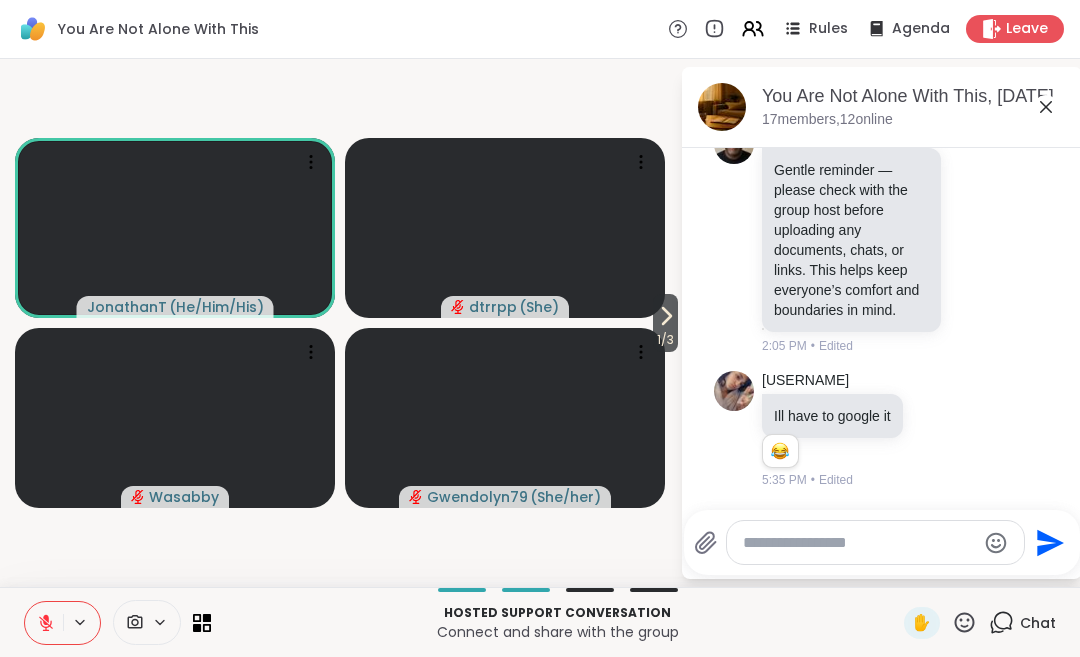 scroll, scrollTop: 1294, scrollLeft: 0, axis: vertical 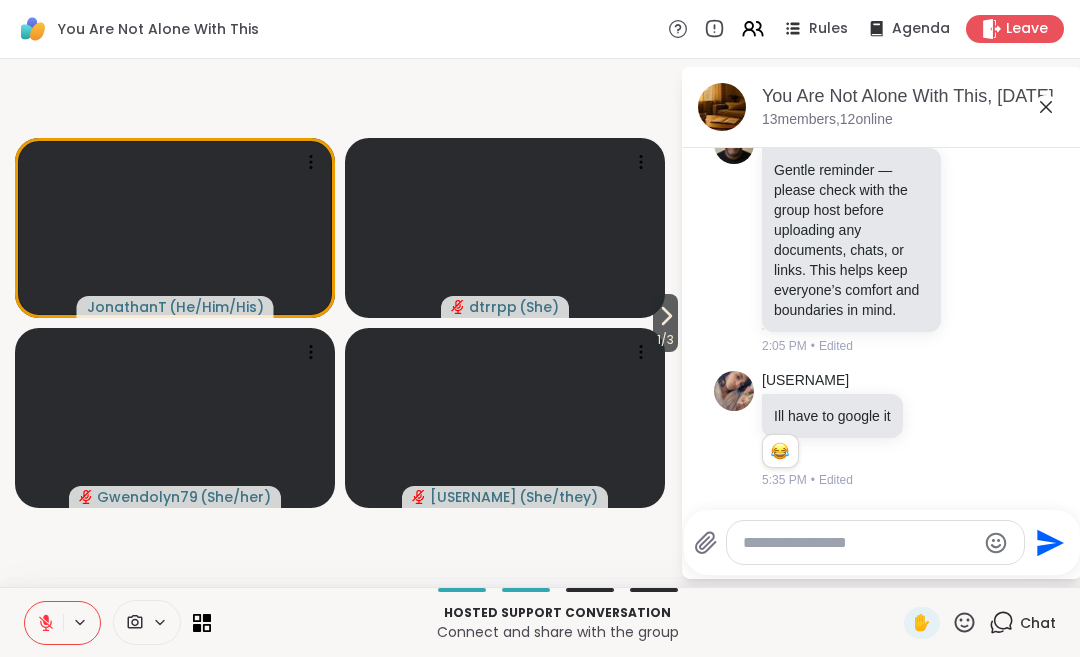 click on "✋" at bounding box center (922, 623) 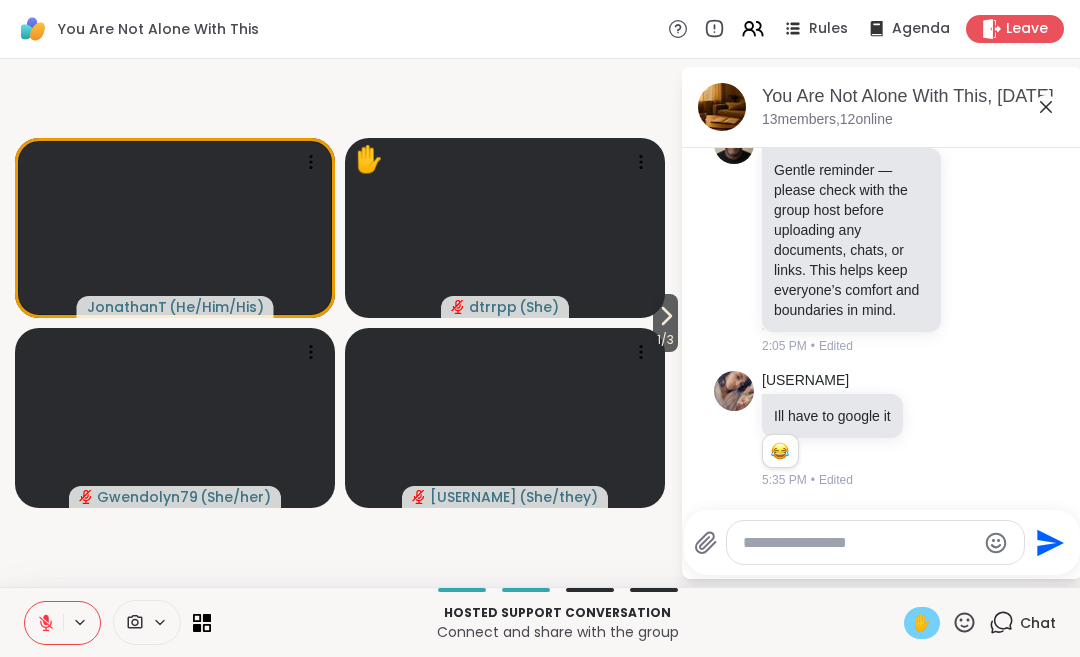 click 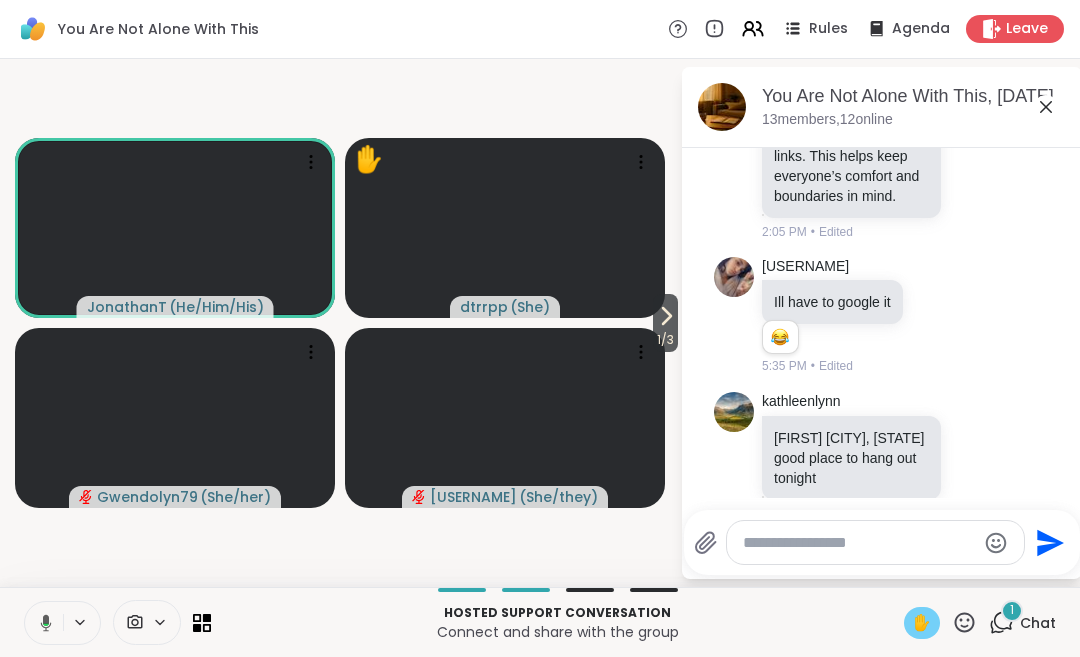 scroll, scrollTop: 1440, scrollLeft: 0, axis: vertical 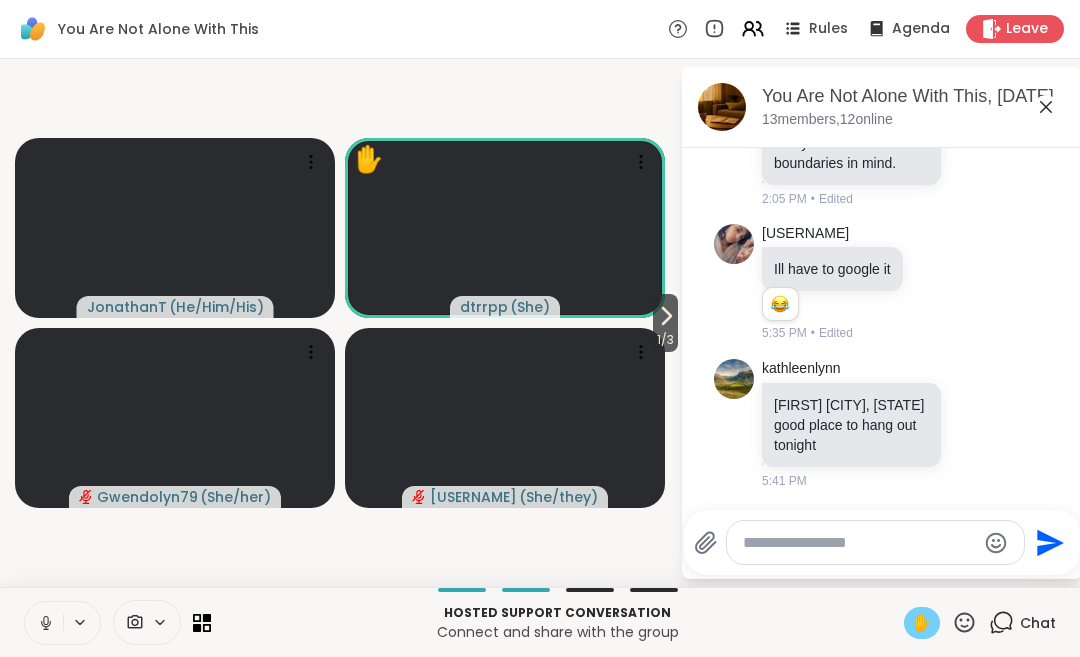 click 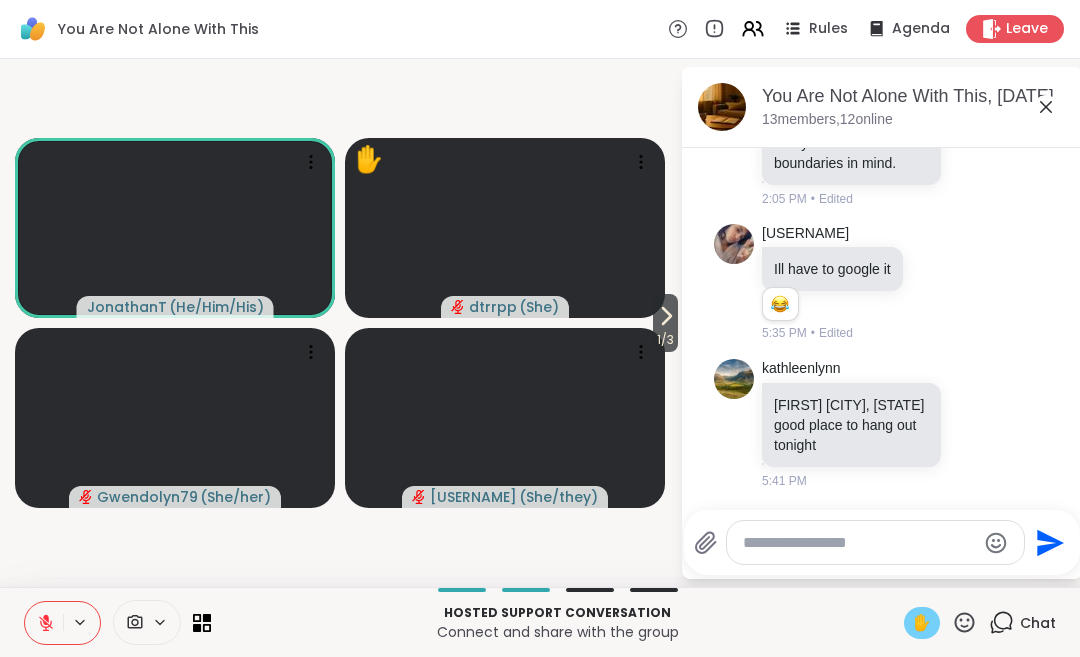 click on "✋" at bounding box center [922, 623] 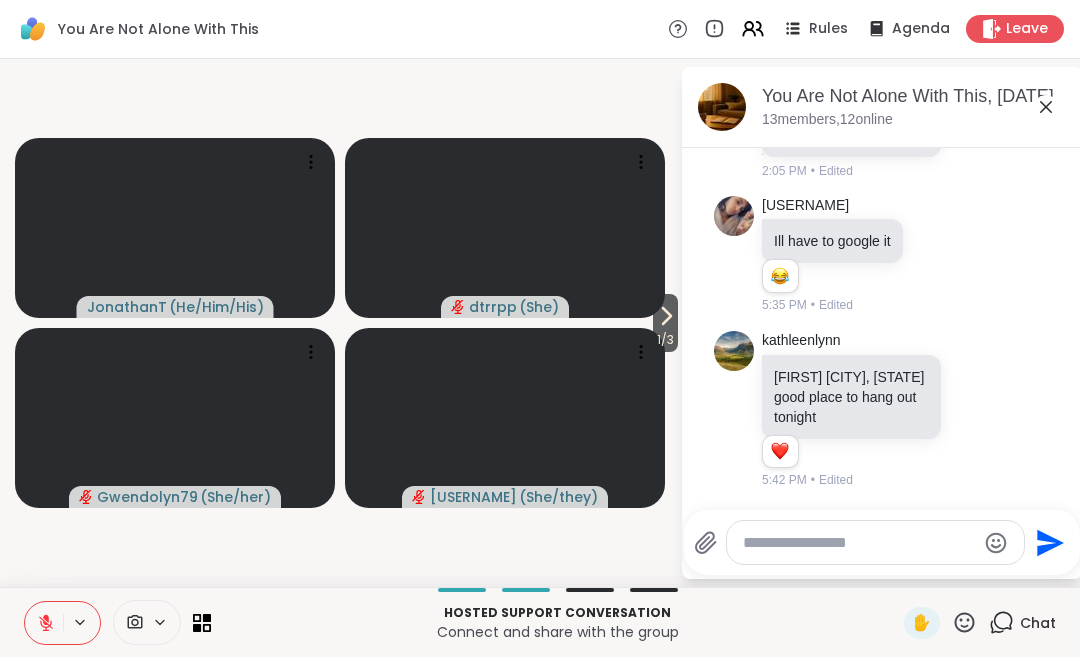 scroll, scrollTop: 1468, scrollLeft: 0, axis: vertical 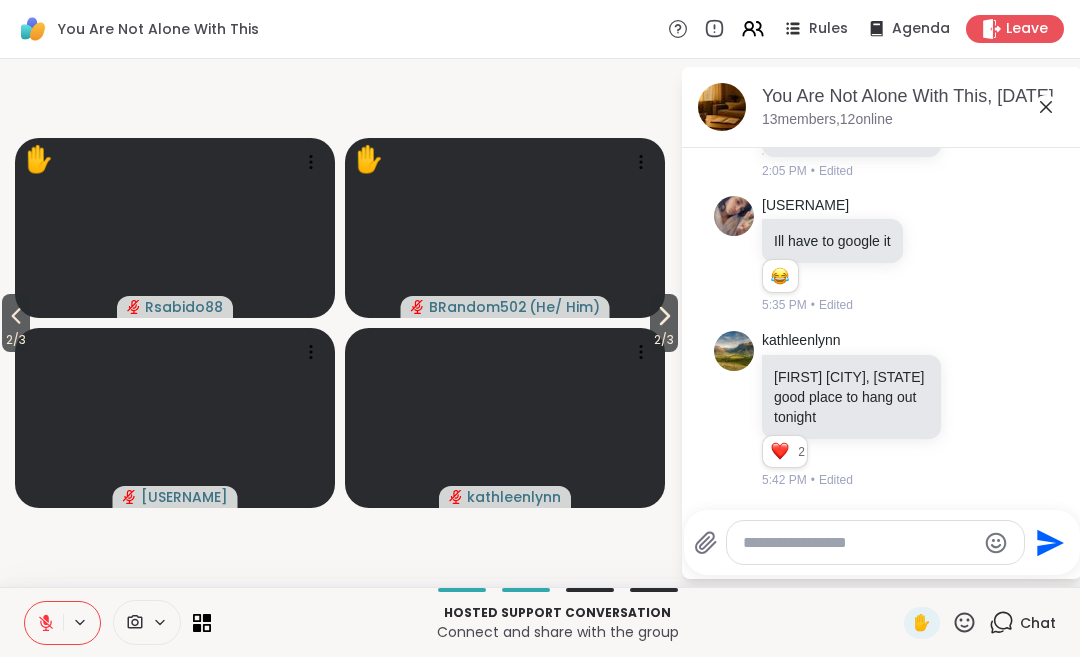 click on "2  /  3" at bounding box center [16, 340] 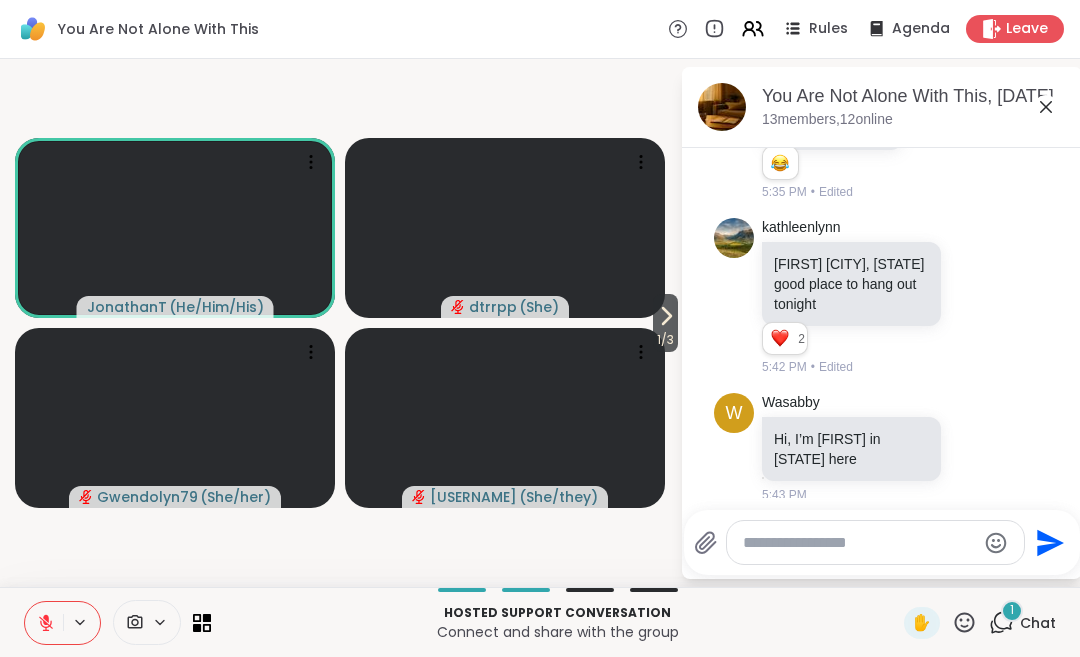 scroll, scrollTop: 1574, scrollLeft: 0, axis: vertical 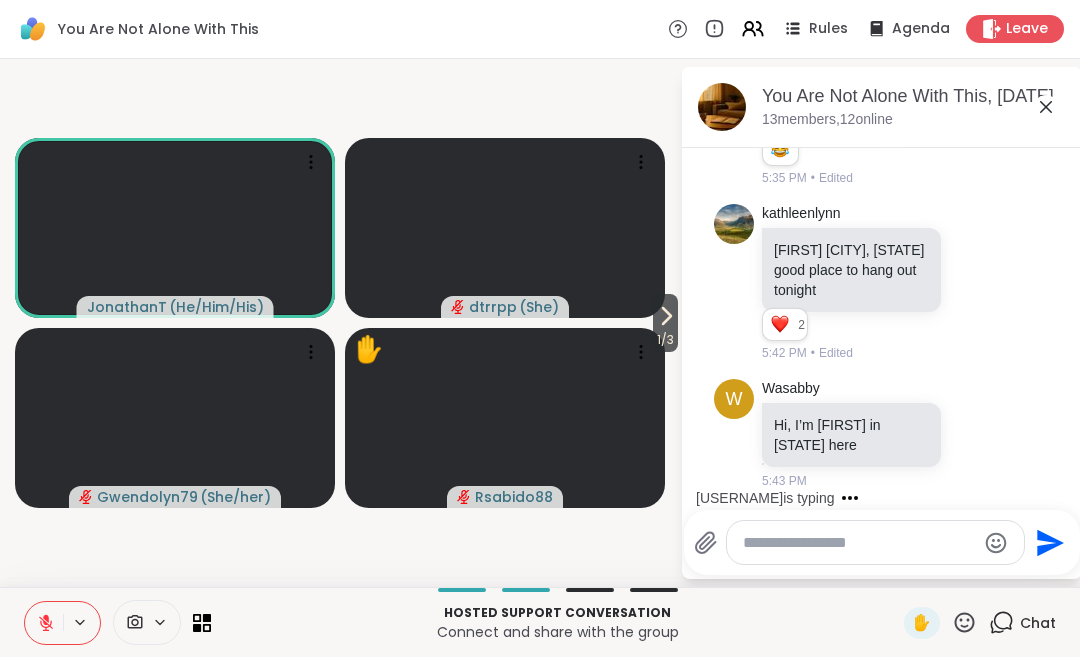 click on "1  /  3" at bounding box center [665, 340] 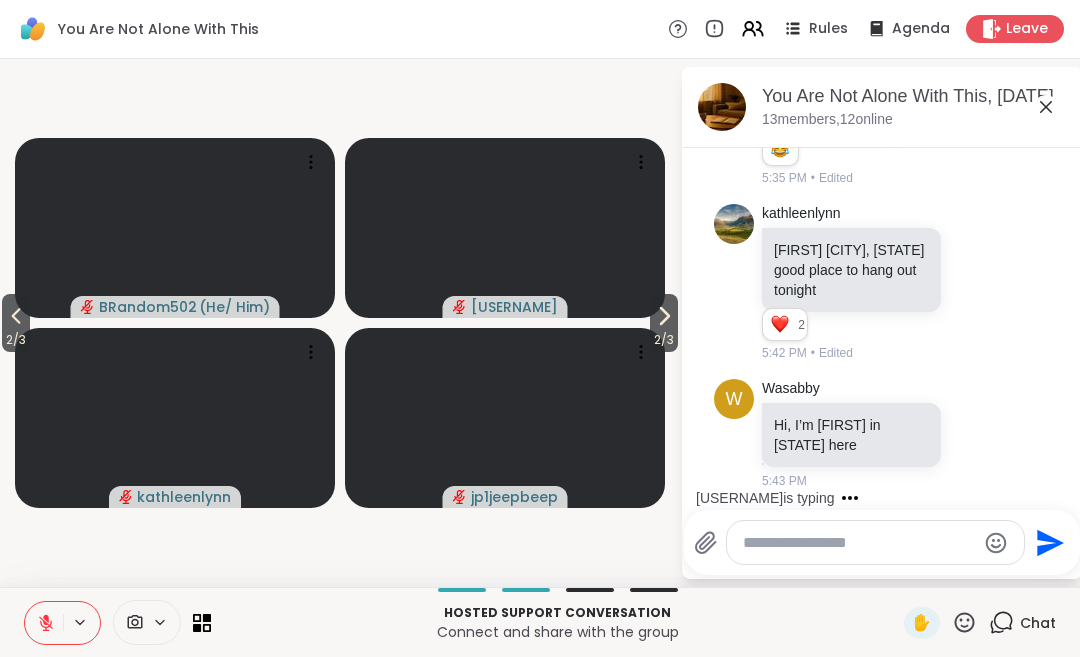 click 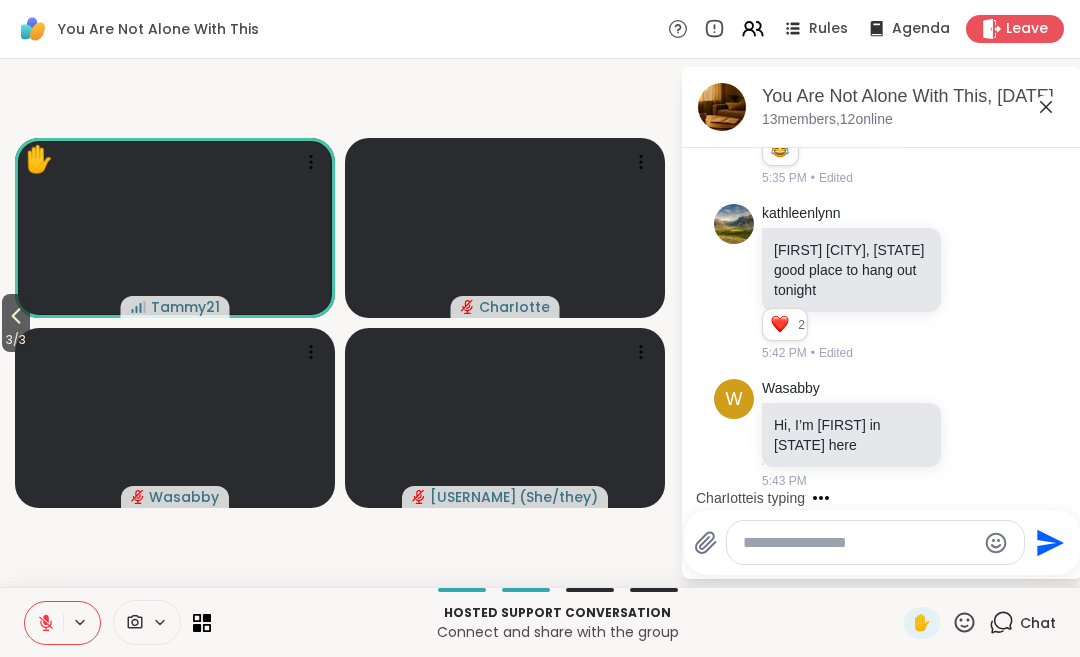 scroll, scrollTop: 1740, scrollLeft: 0, axis: vertical 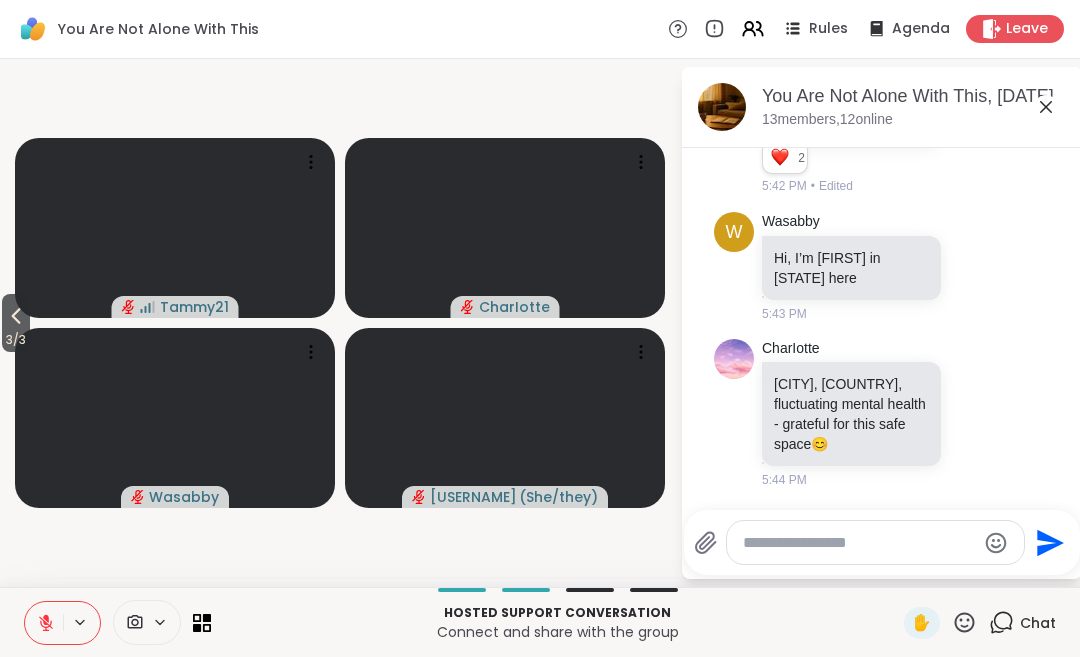 click on "3  /  3" at bounding box center [16, 323] 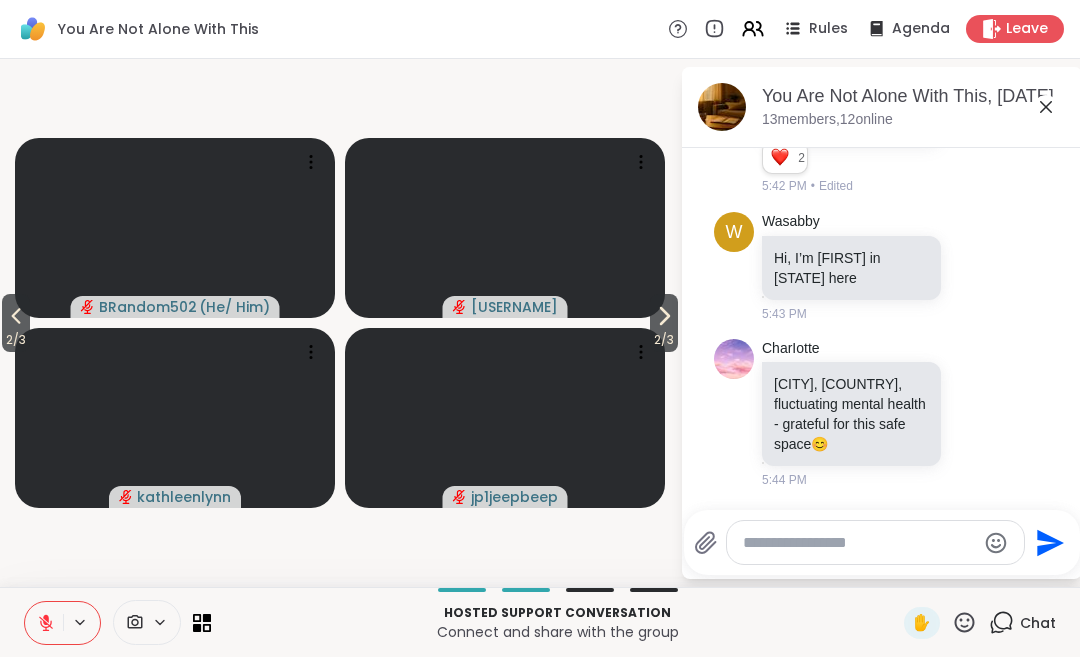 click 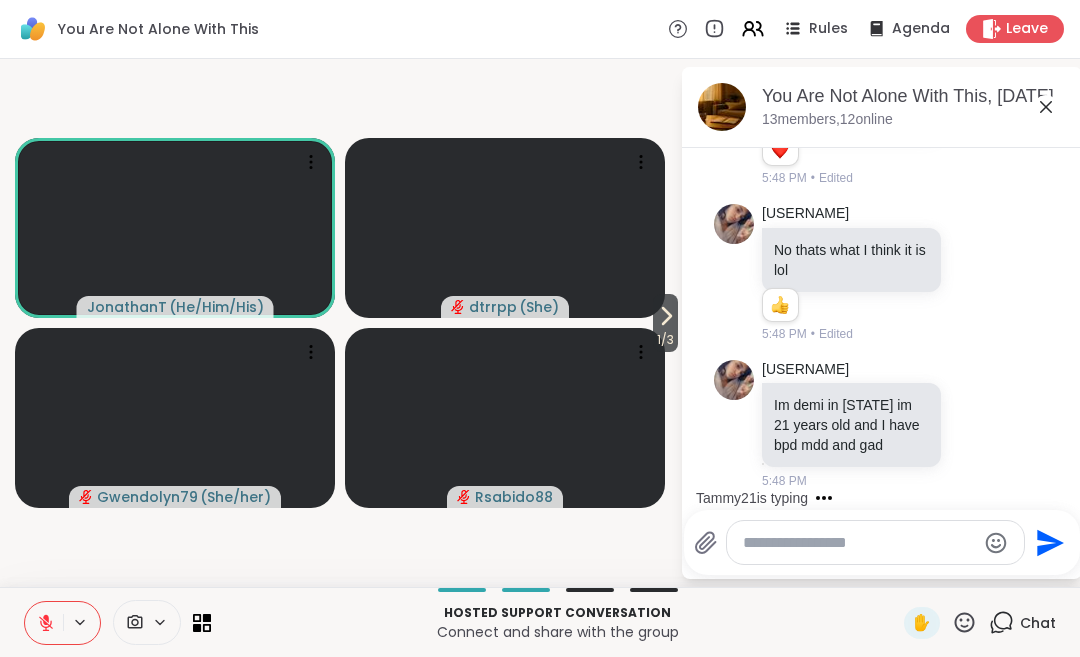 scroll, scrollTop: 2600, scrollLeft: 0, axis: vertical 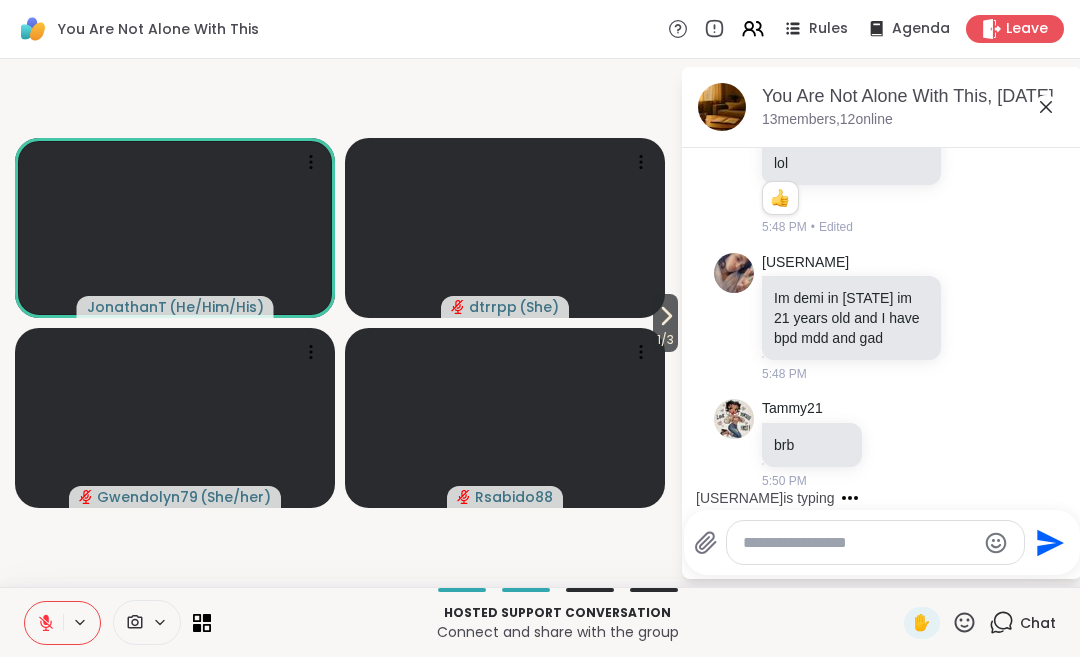 click on "1  /  3" at bounding box center (665, 340) 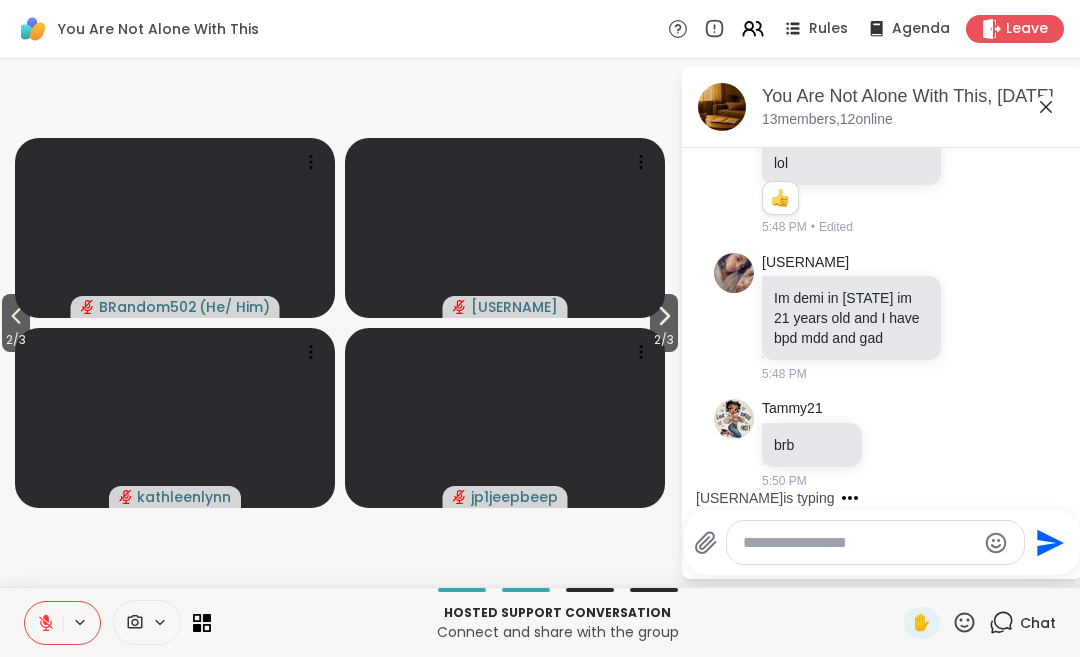click on "2  /  3" at bounding box center [664, 340] 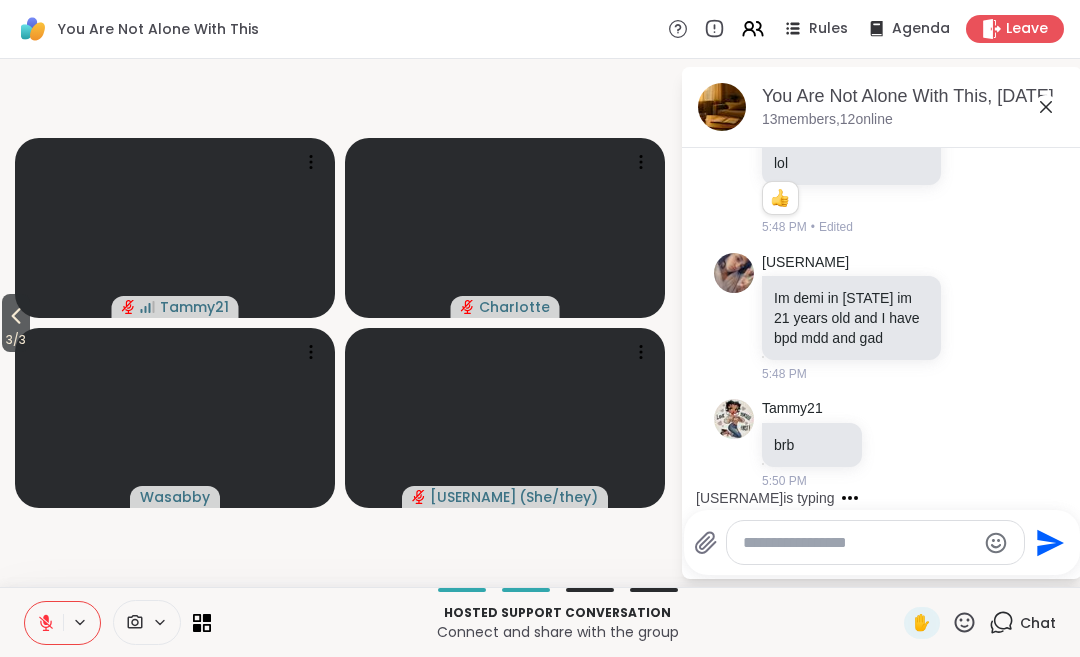 click at bounding box center [175, 418] 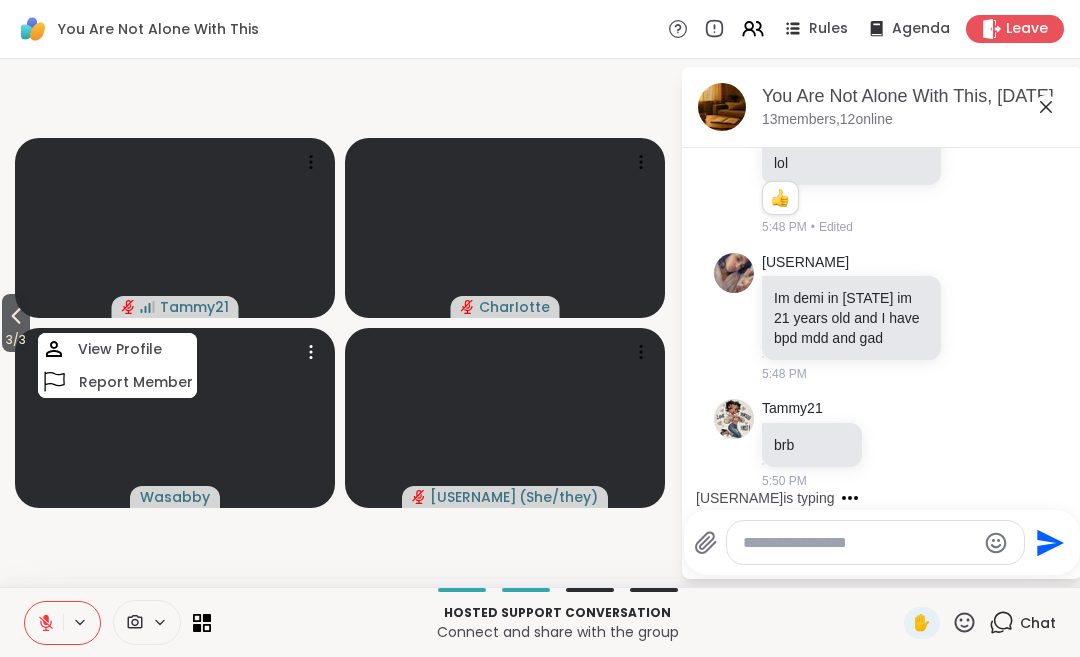 click at bounding box center [175, 228] 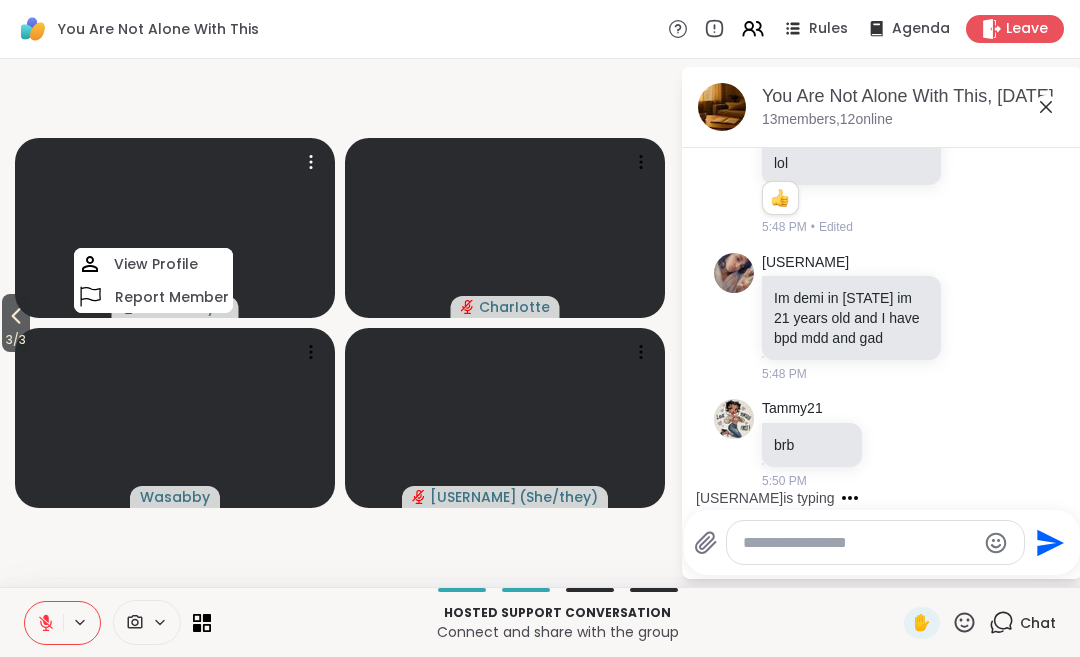 click on "3  /  3" at bounding box center (16, 340) 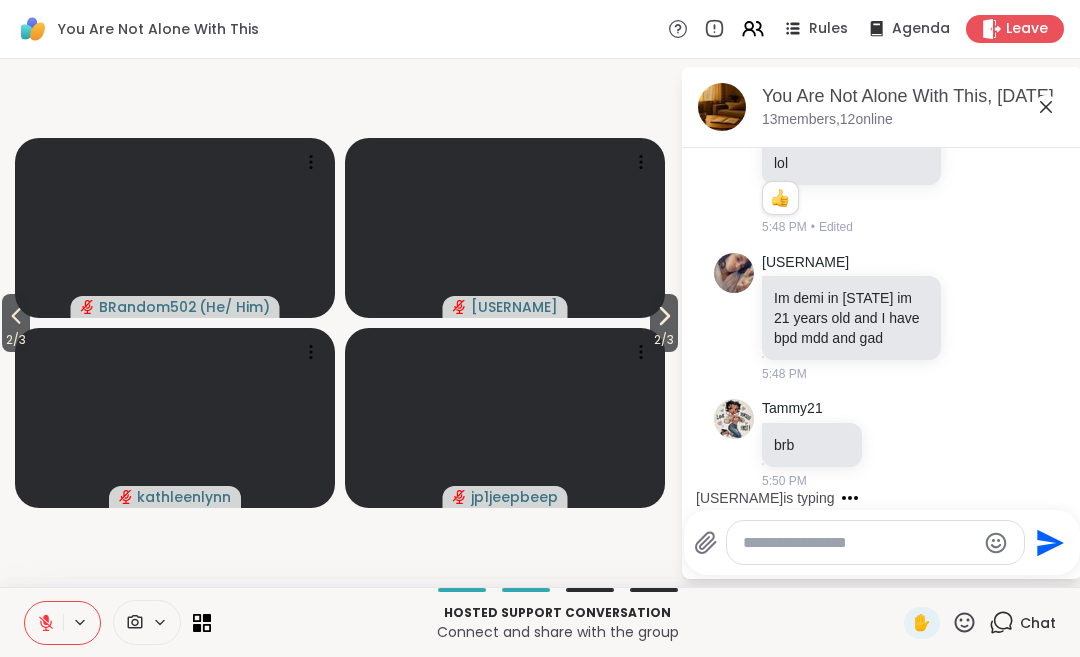 click 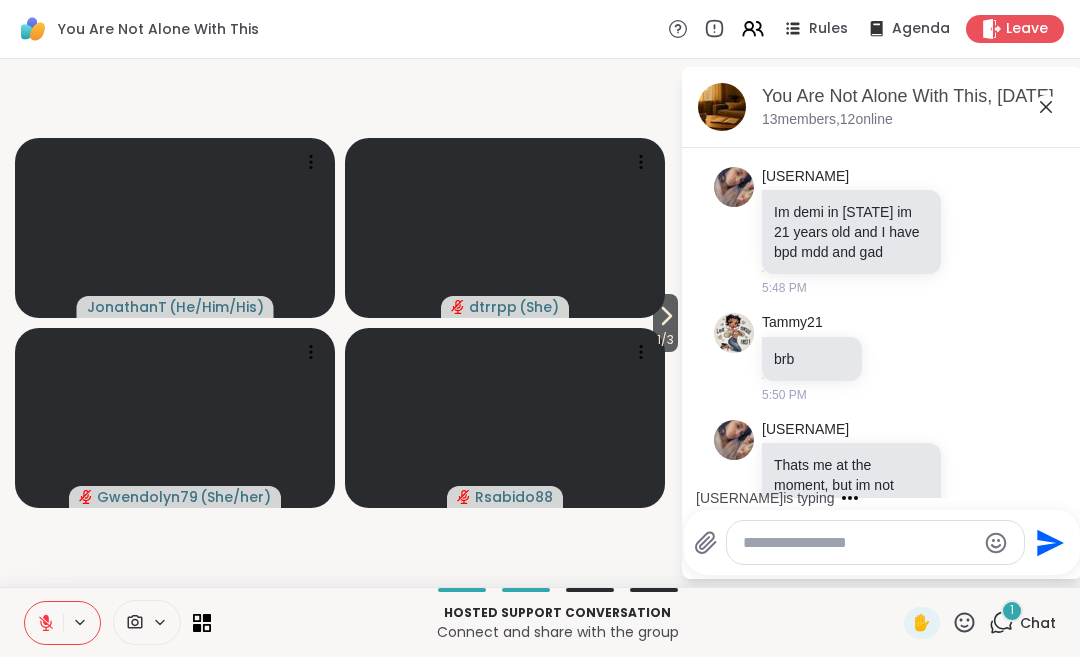 scroll, scrollTop: 2946, scrollLeft: 0, axis: vertical 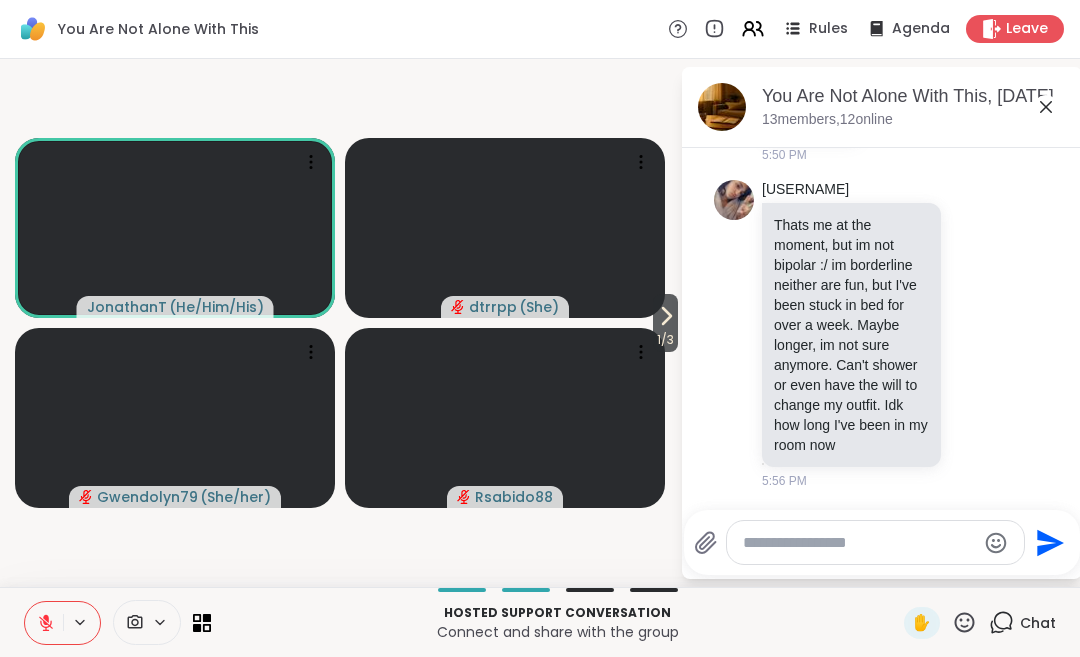 click on "1  /  3" at bounding box center (665, 323) 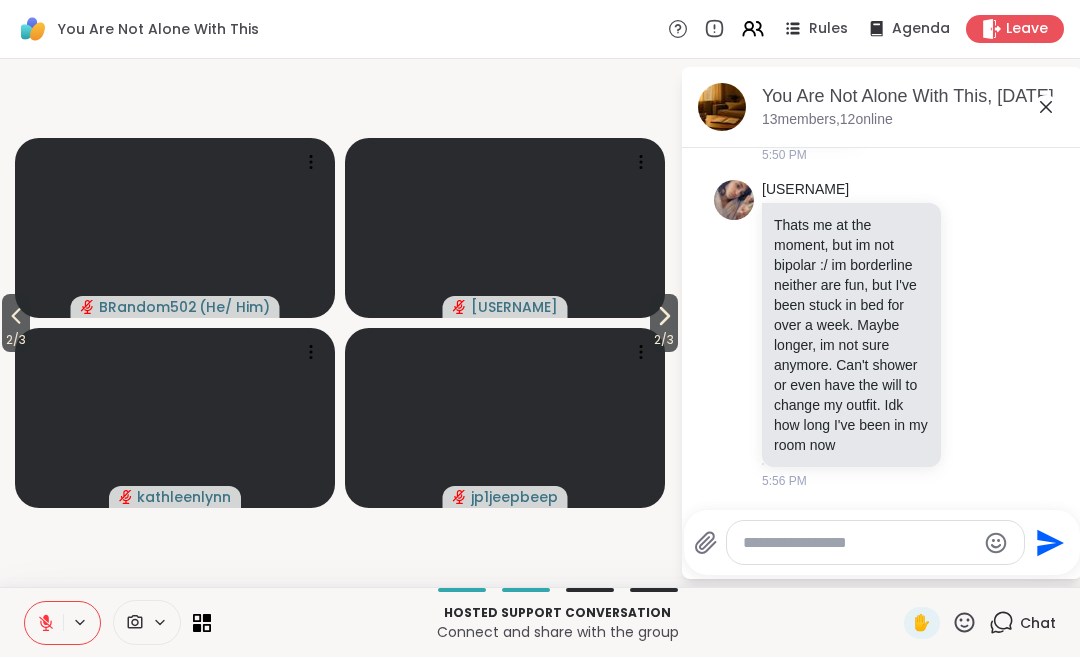 click on "2  /  3" at bounding box center (664, 340) 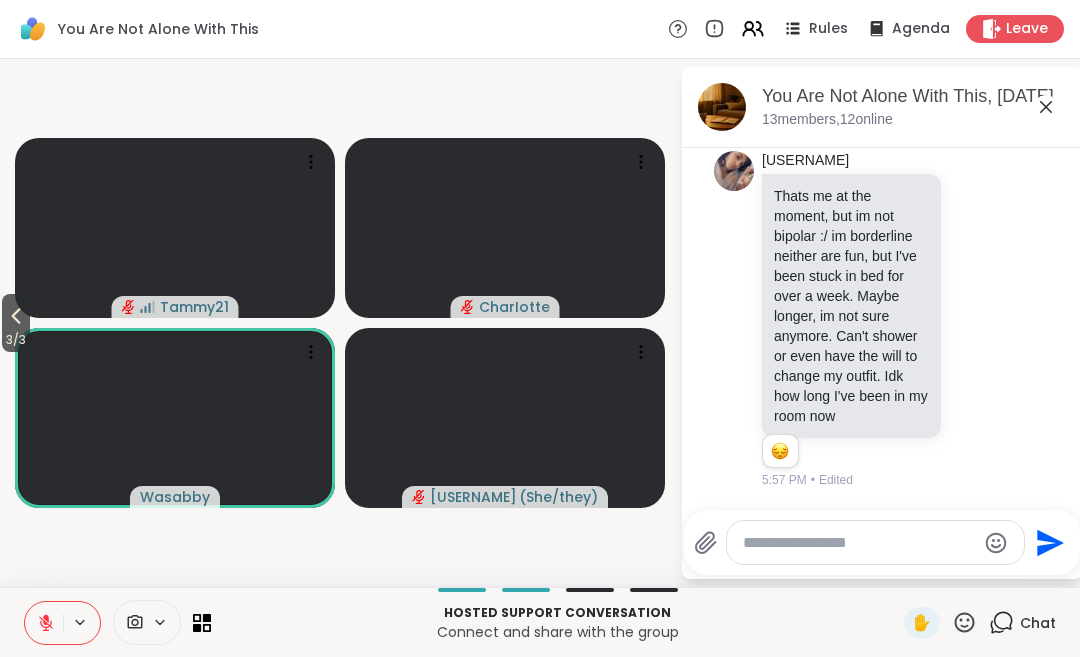 scroll, scrollTop: 2974, scrollLeft: 0, axis: vertical 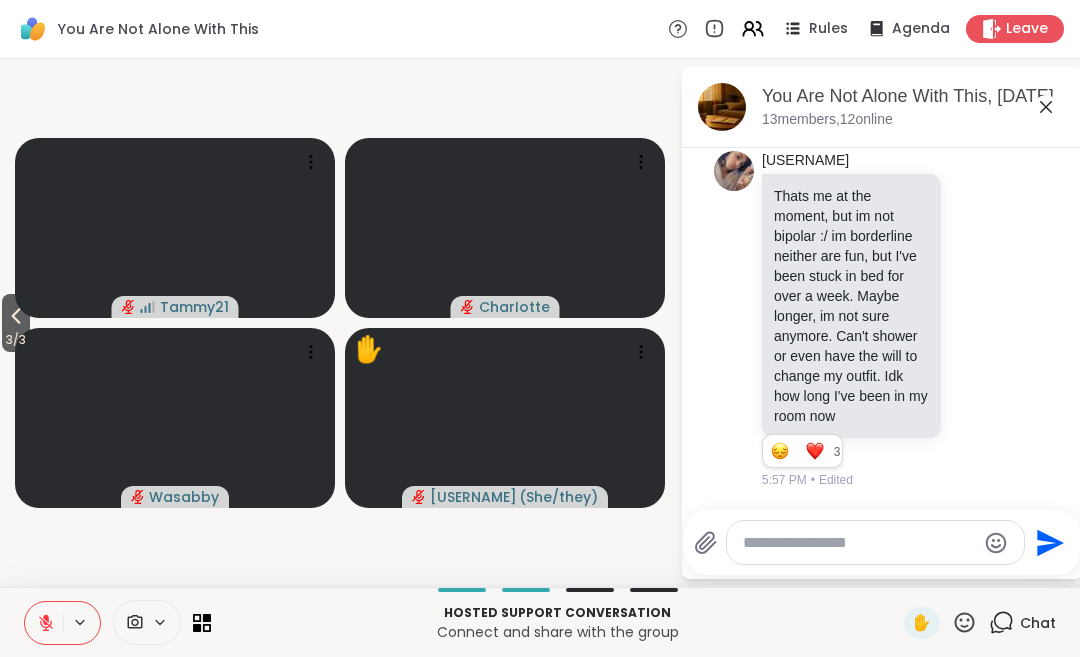 click on "3  /  3" at bounding box center [16, 323] 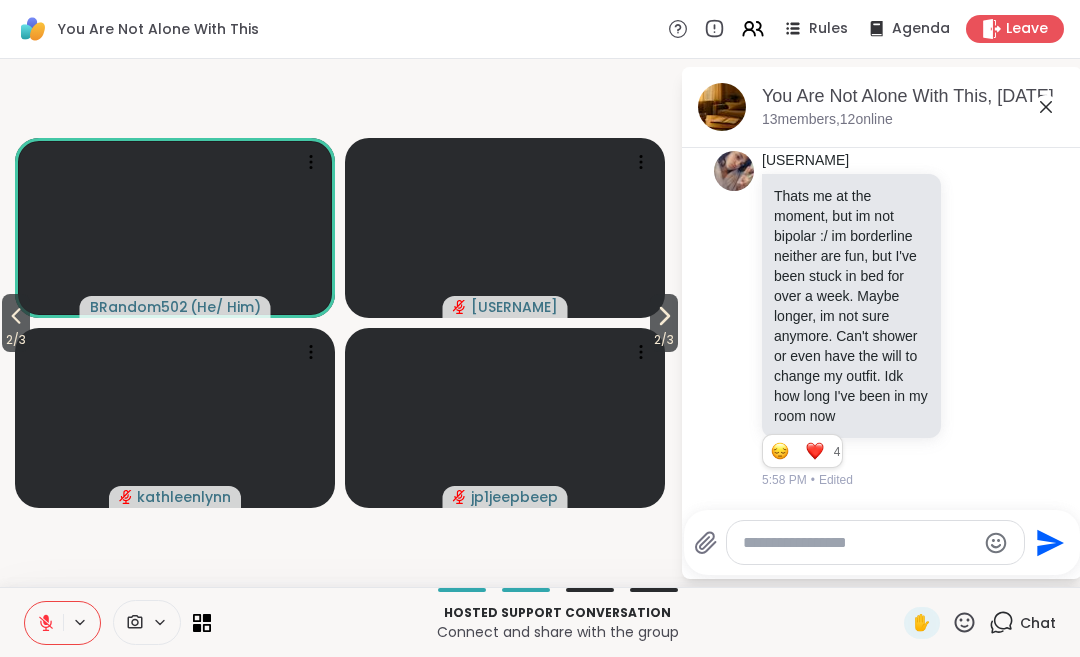 click on "2  /  3" at bounding box center (16, 323) 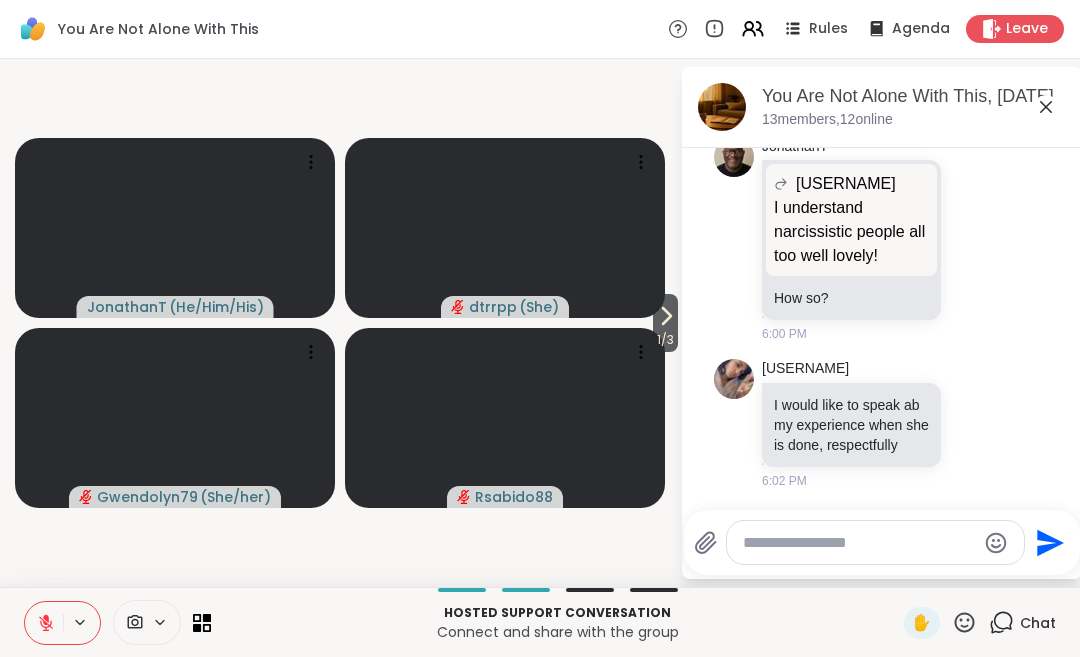 scroll, scrollTop: 3536, scrollLeft: 0, axis: vertical 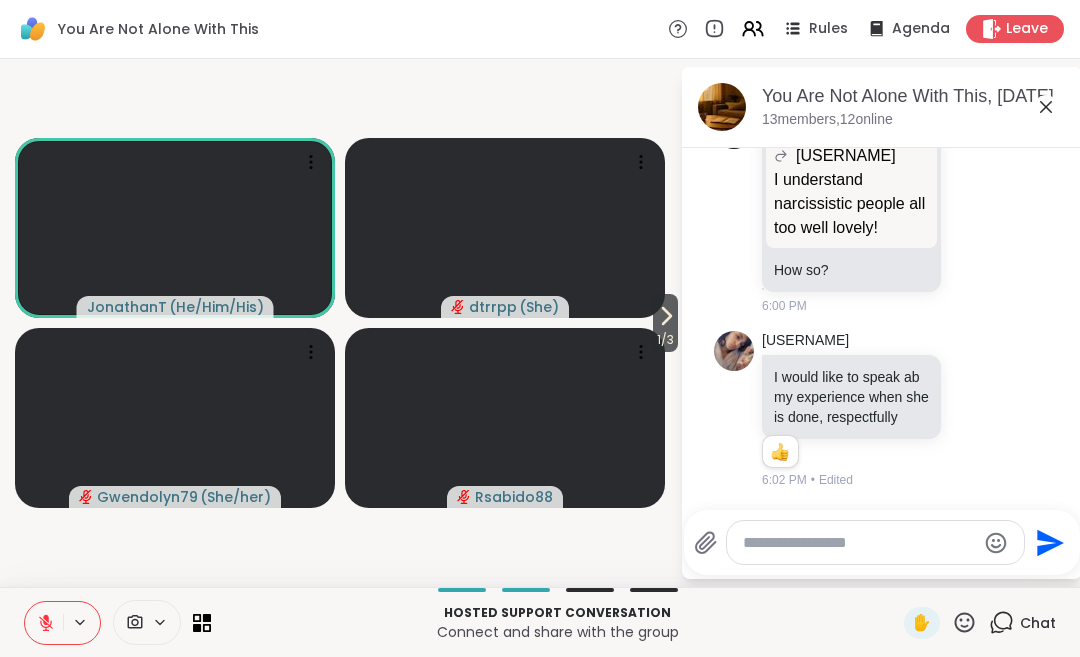 click on "1  /  3" at bounding box center (665, 340) 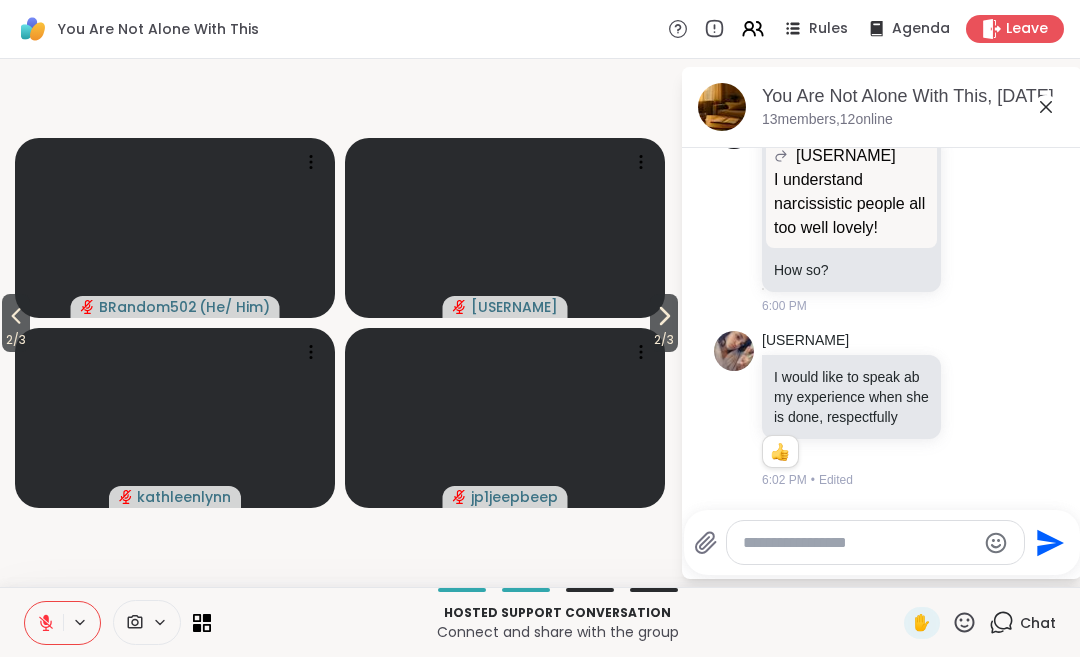 click on "2  /  3" at bounding box center (664, 340) 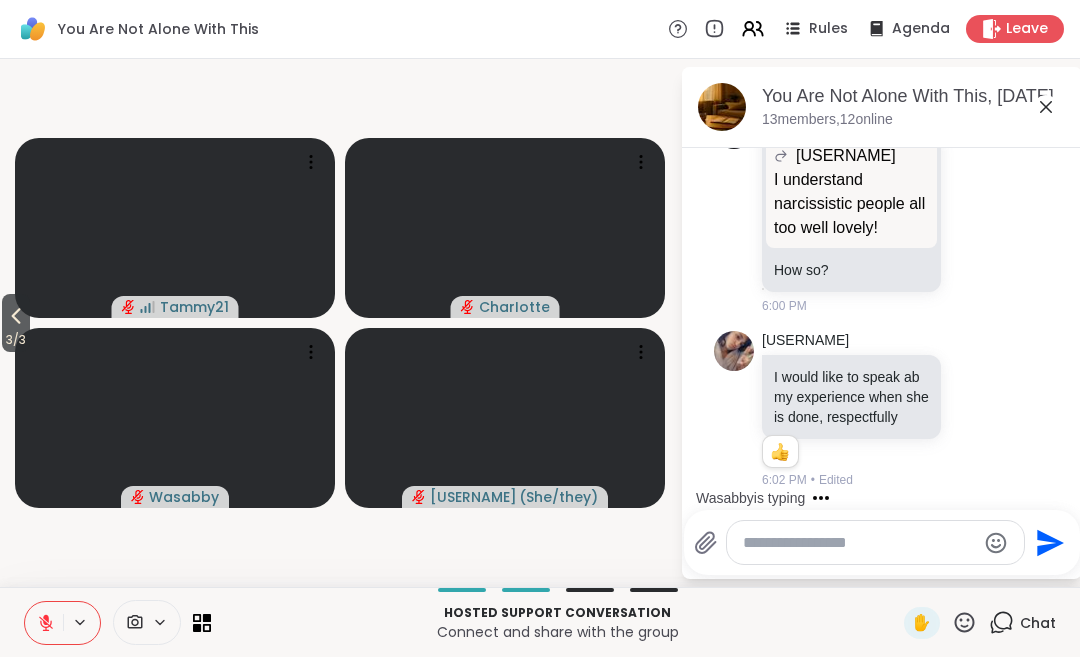 click on "3  /  3" at bounding box center [16, 323] 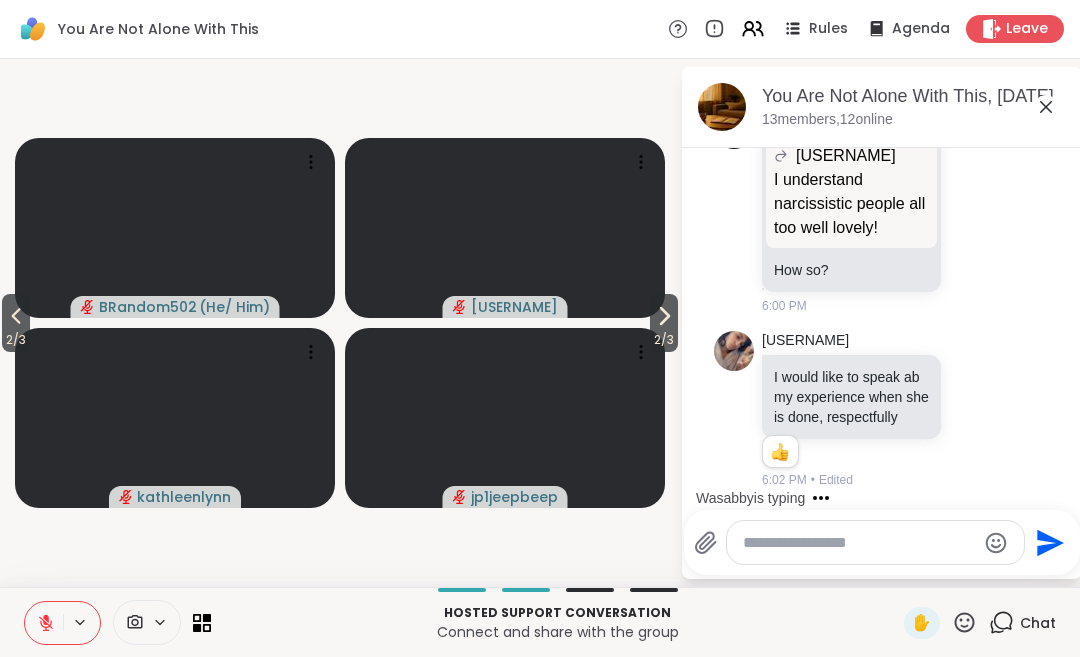 click on "2  /  3" at bounding box center [16, 340] 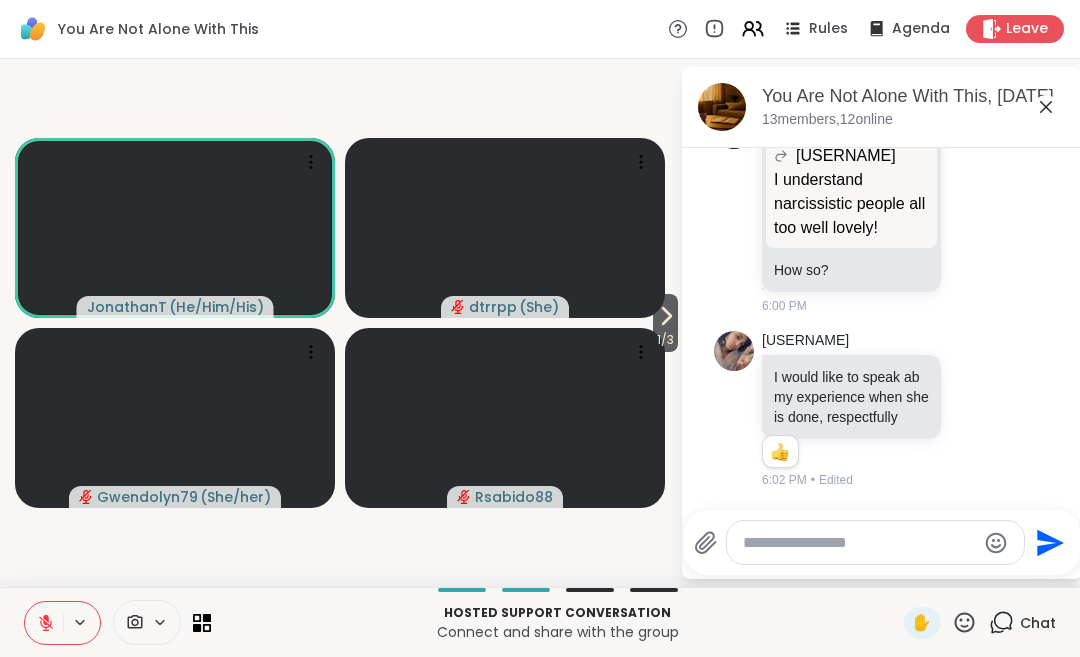 click on "Leave" at bounding box center (1015, 29) 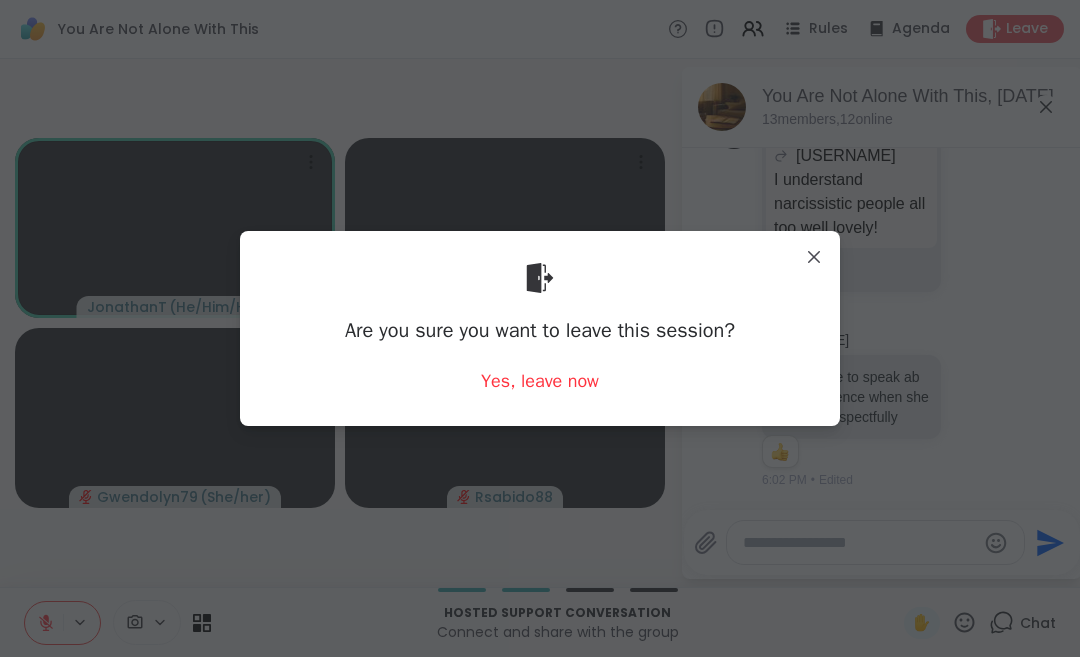 click on "Yes, leave now" at bounding box center (540, 381) 